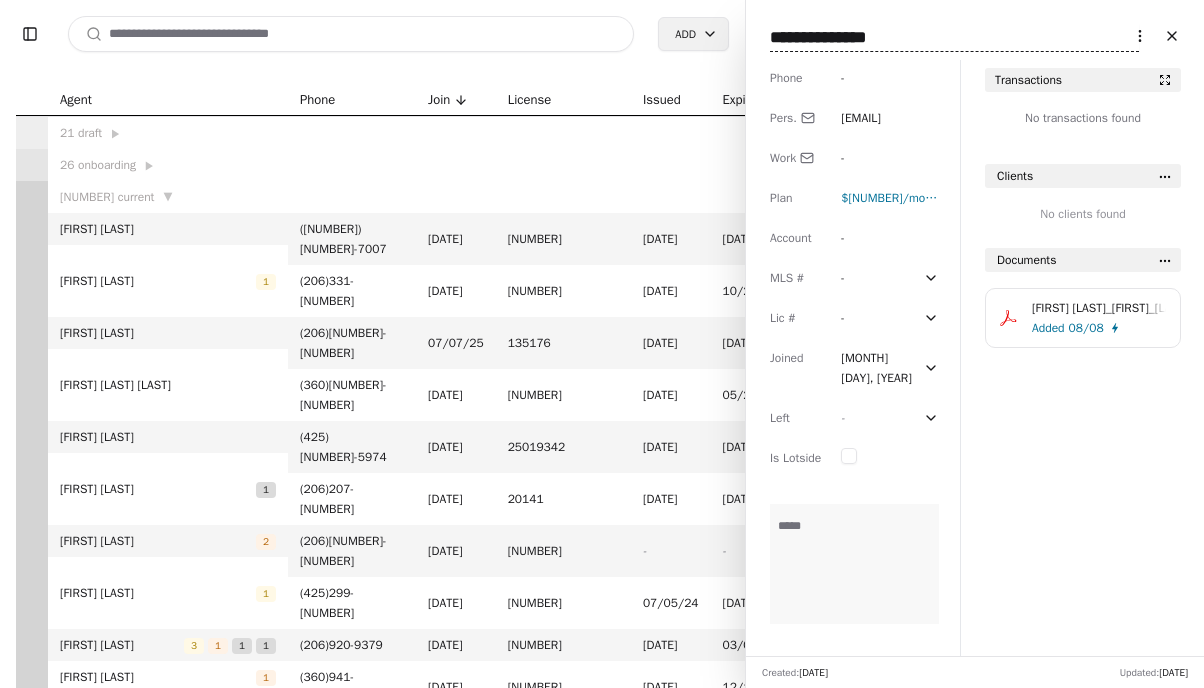 scroll, scrollTop: 0, scrollLeft: 0, axis: both 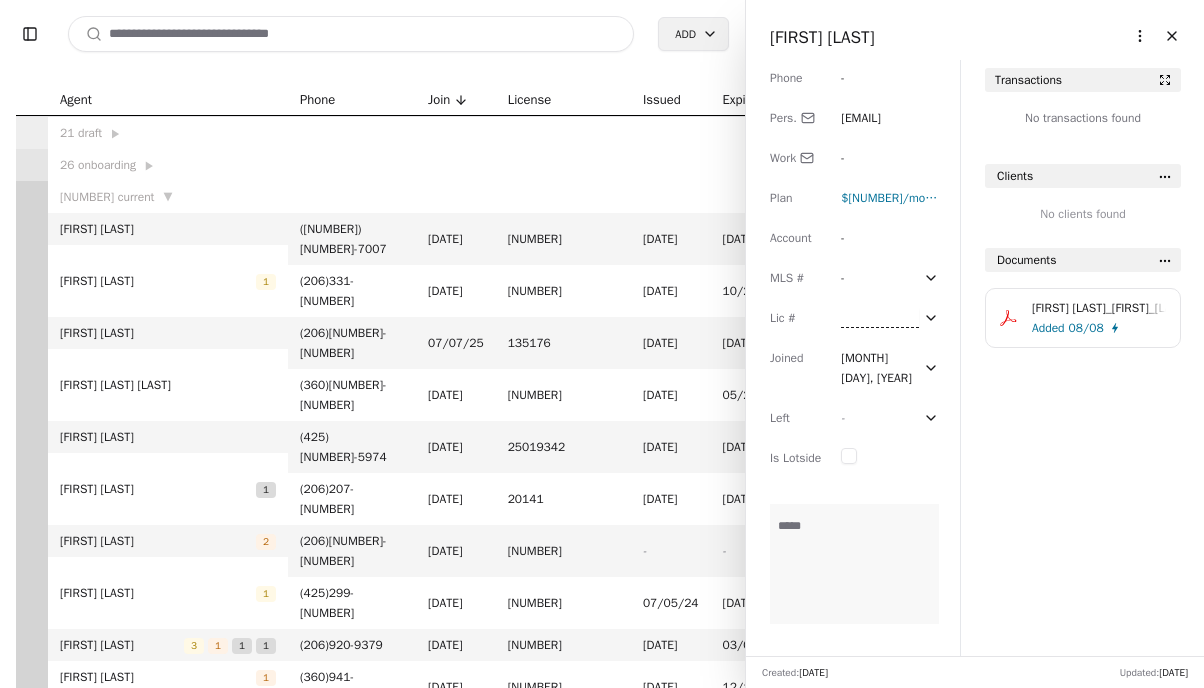 type on "********" 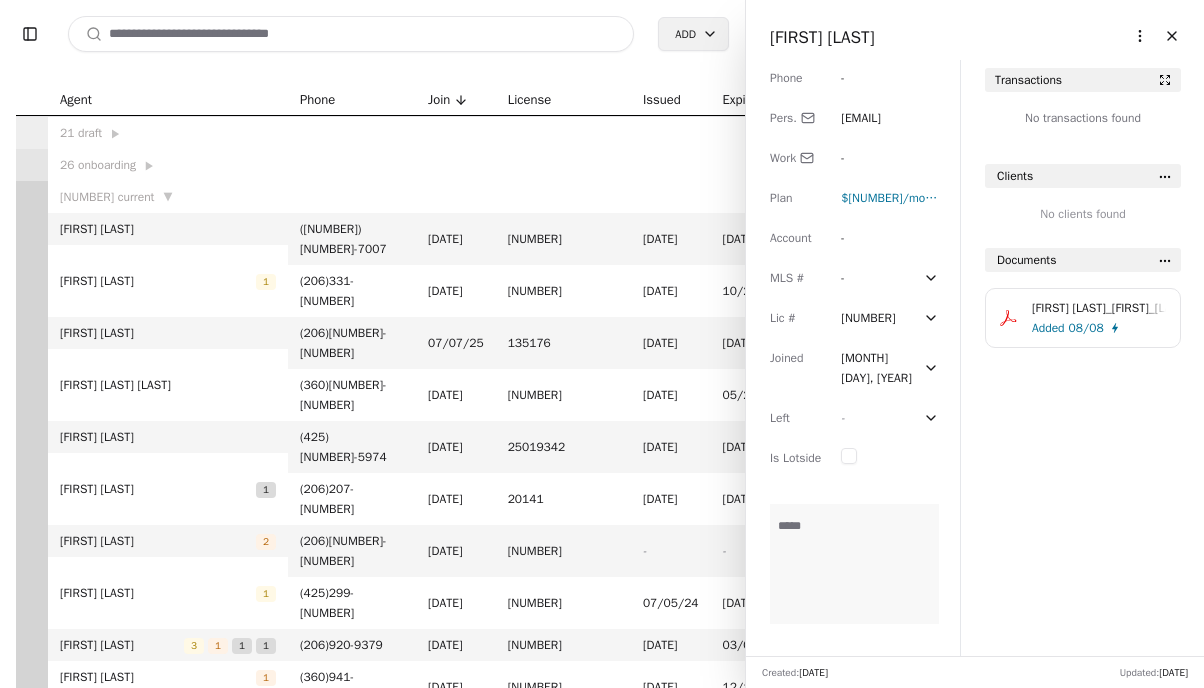 click on "-" at bounding box center (859, 278) 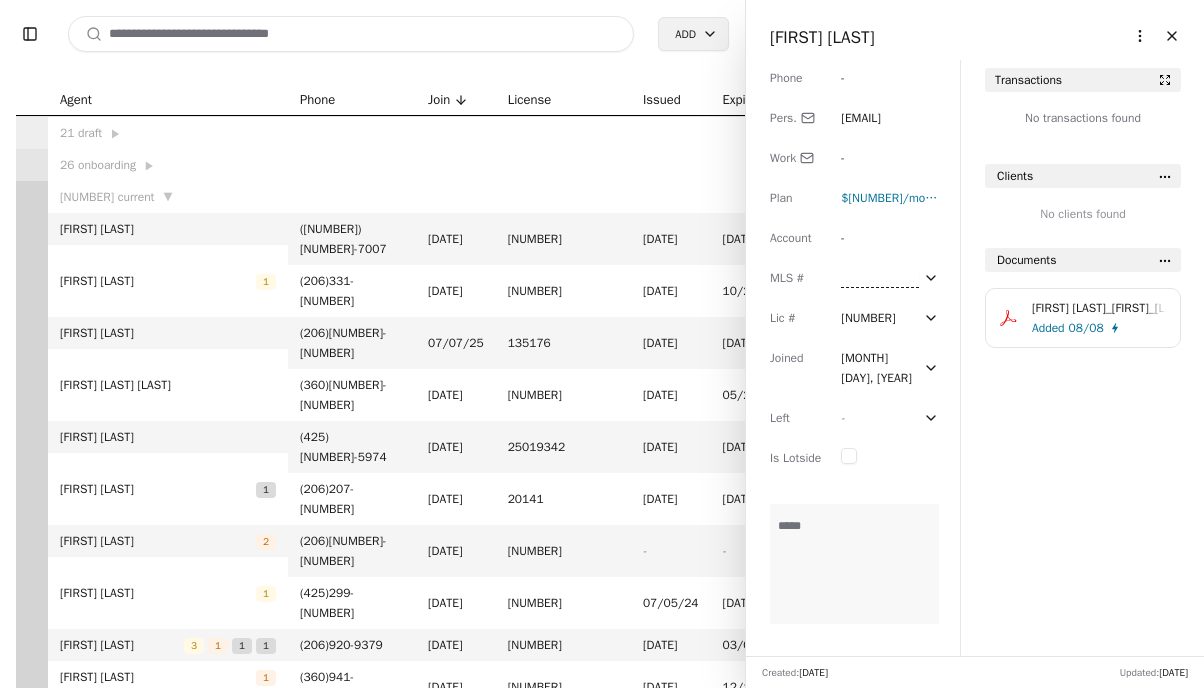 type on "******" 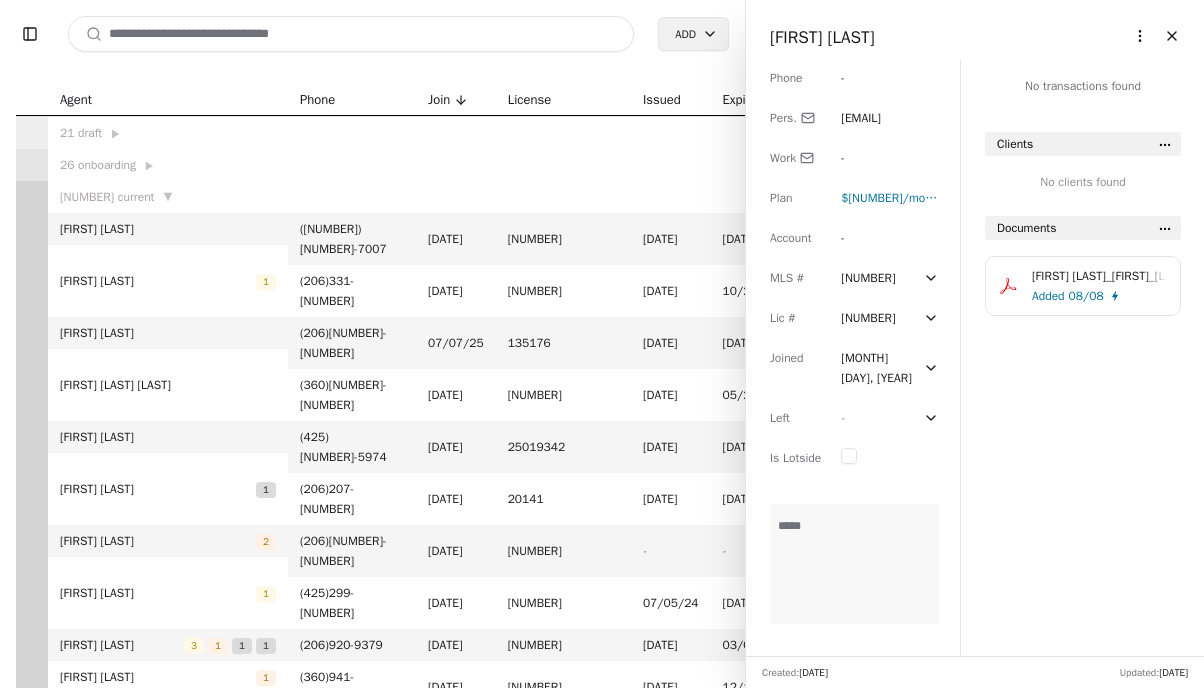 scroll, scrollTop: 0, scrollLeft: 0, axis: both 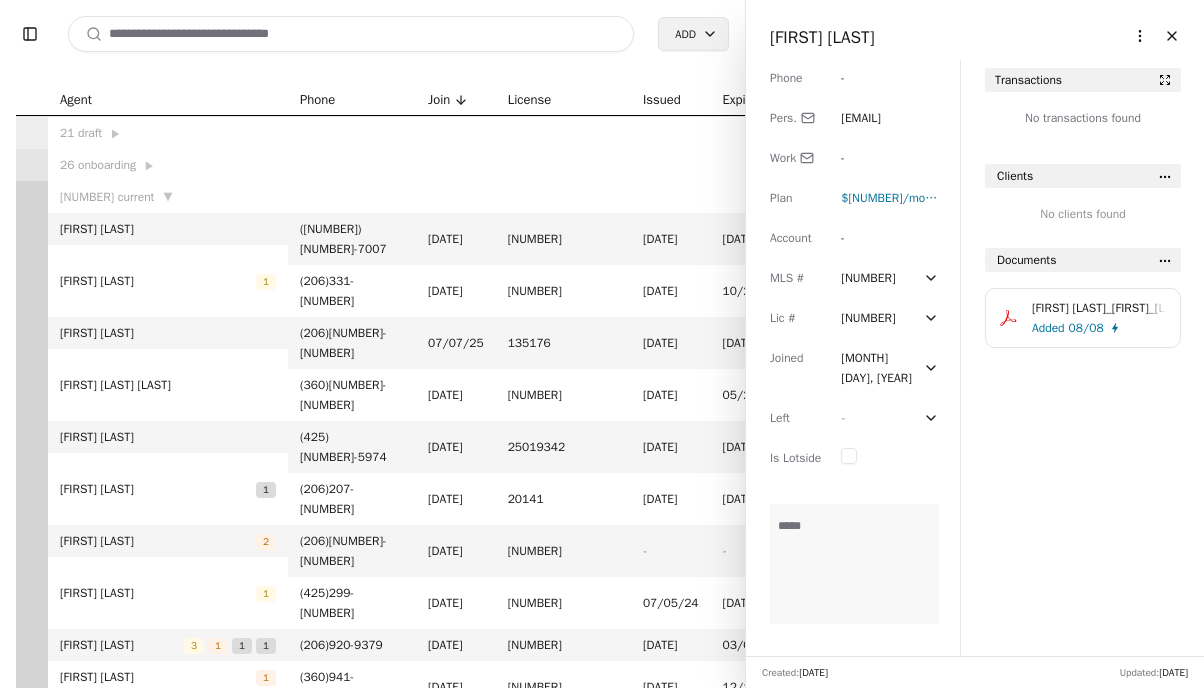 click at bounding box center [351, 34] 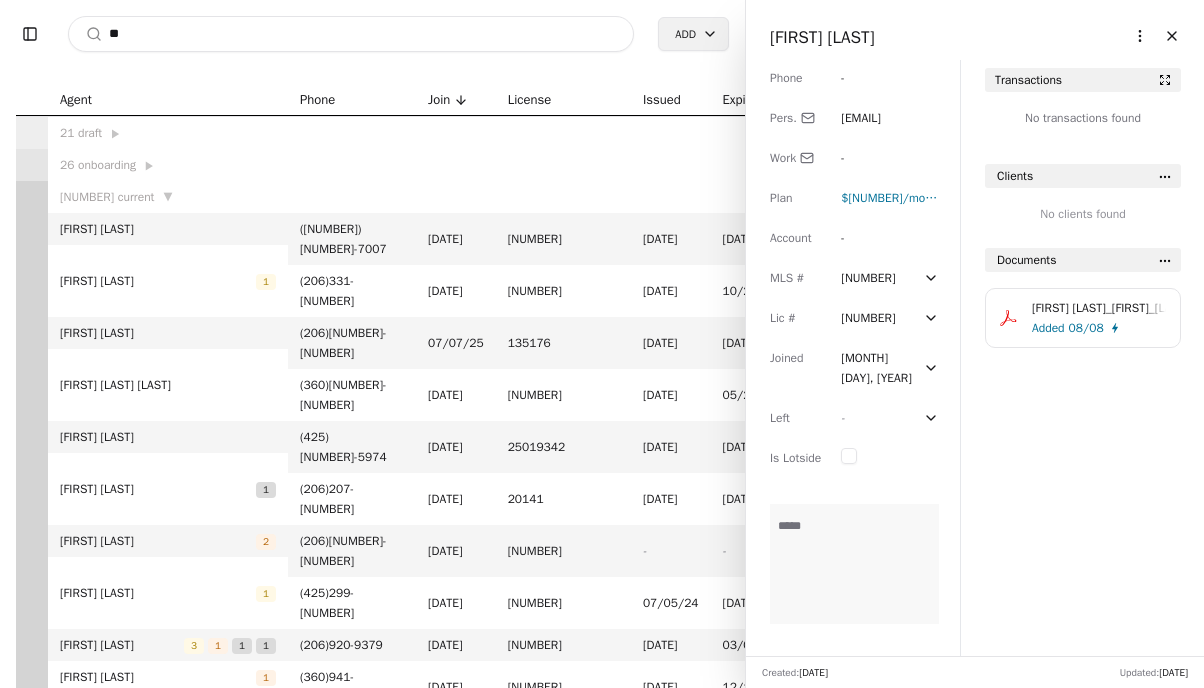 type on "*" 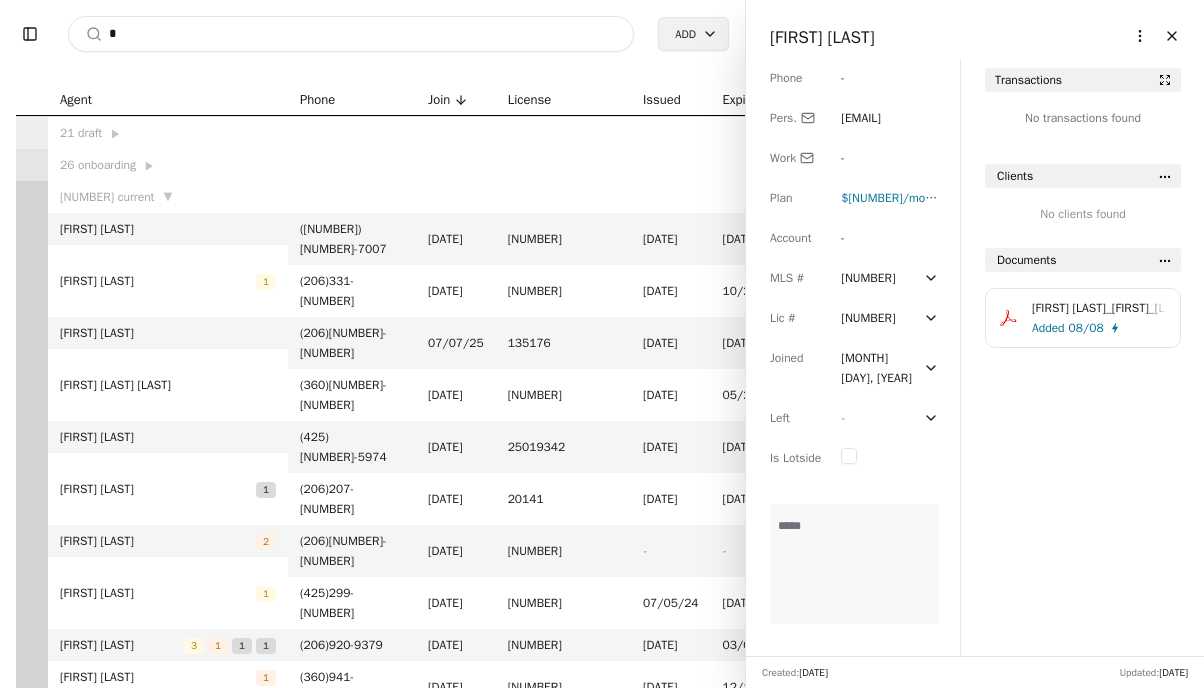 type 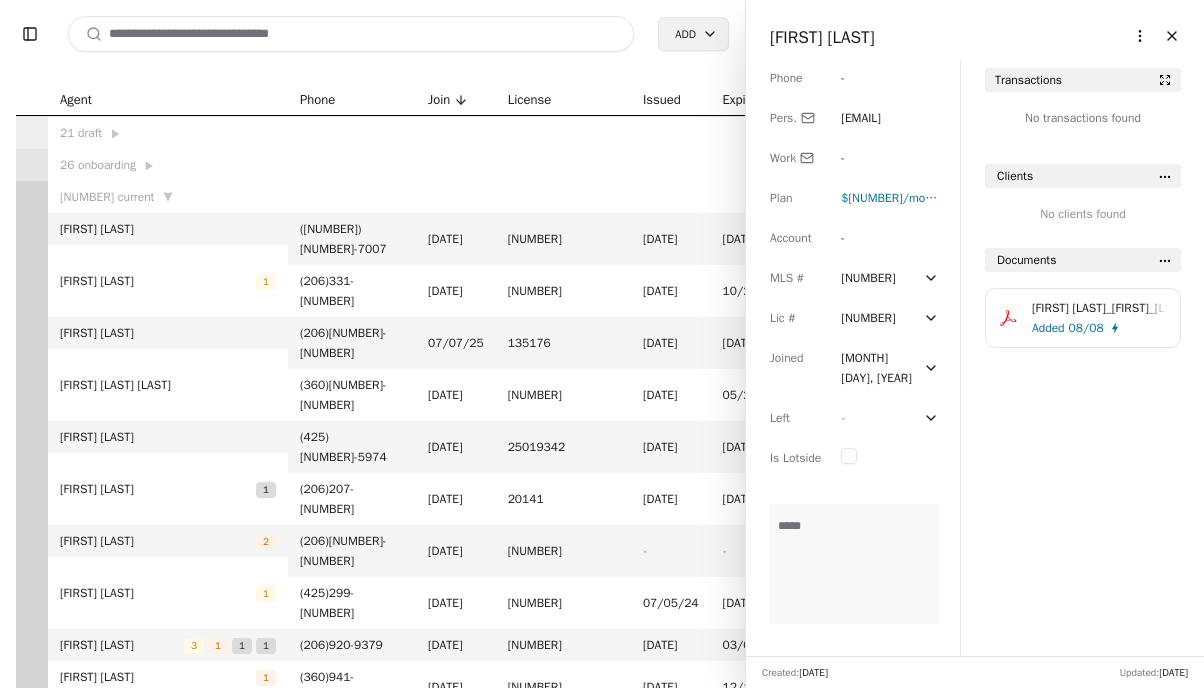 click 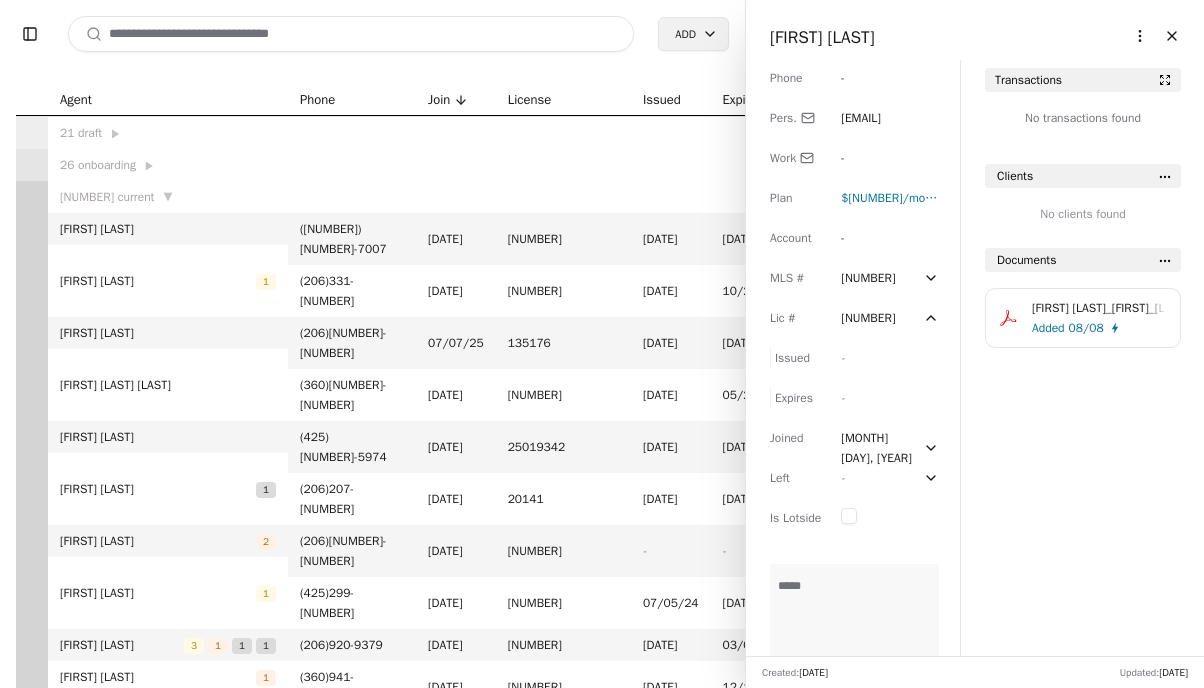 click on "-" at bounding box center (843, 398) 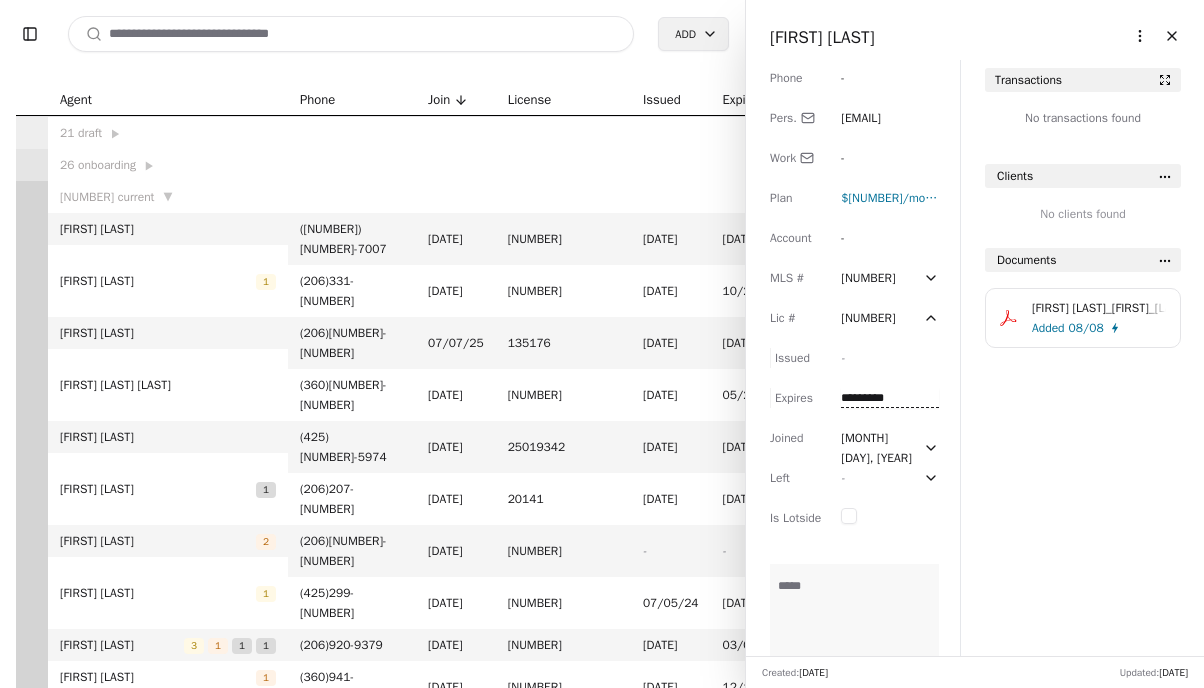 type on "**********" 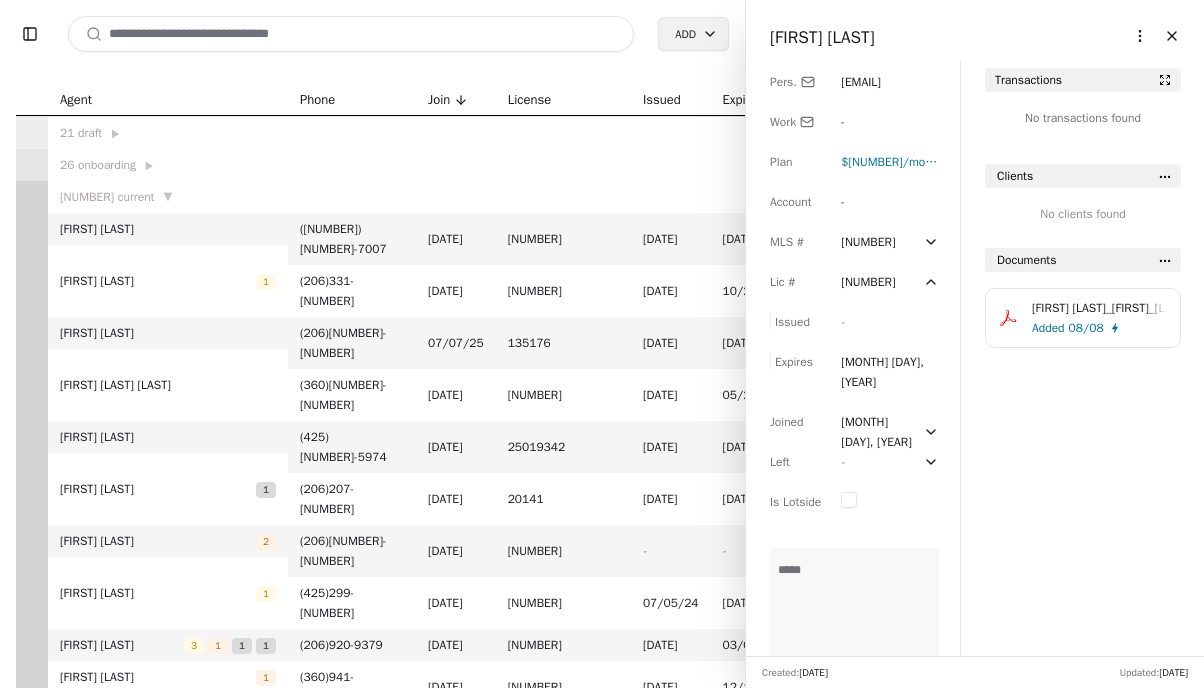 scroll, scrollTop: 0, scrollLeft: 0, axis: both 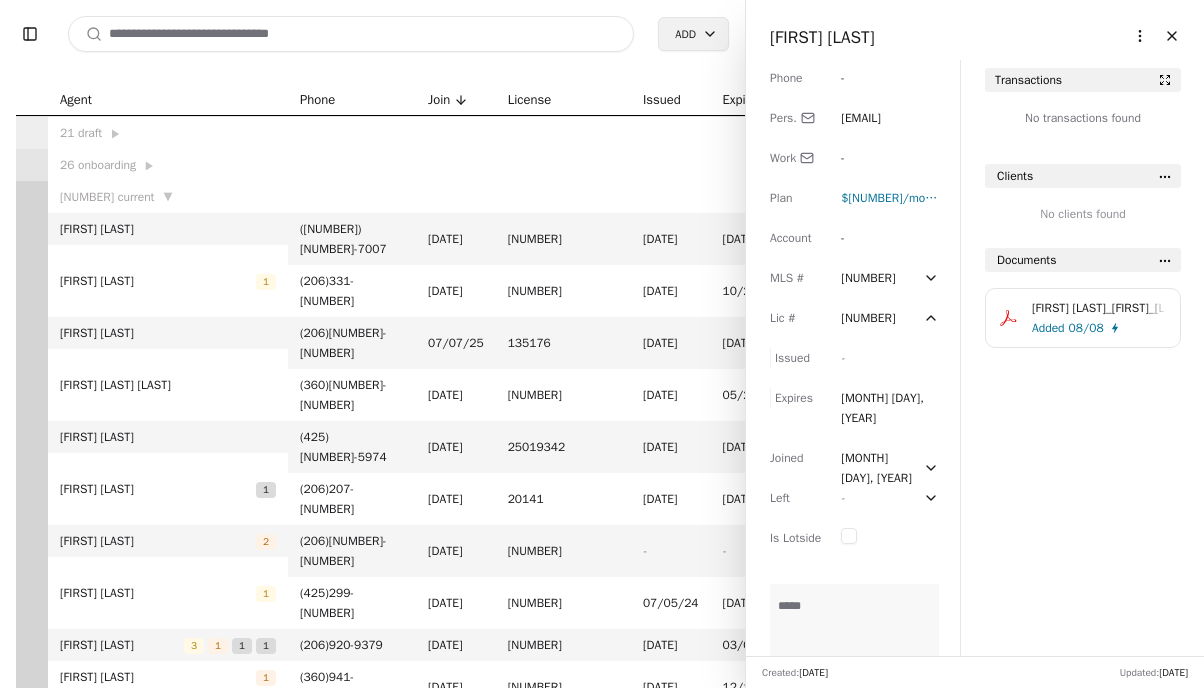 click on "[EMAIL]" at bounding box center (861, 118) 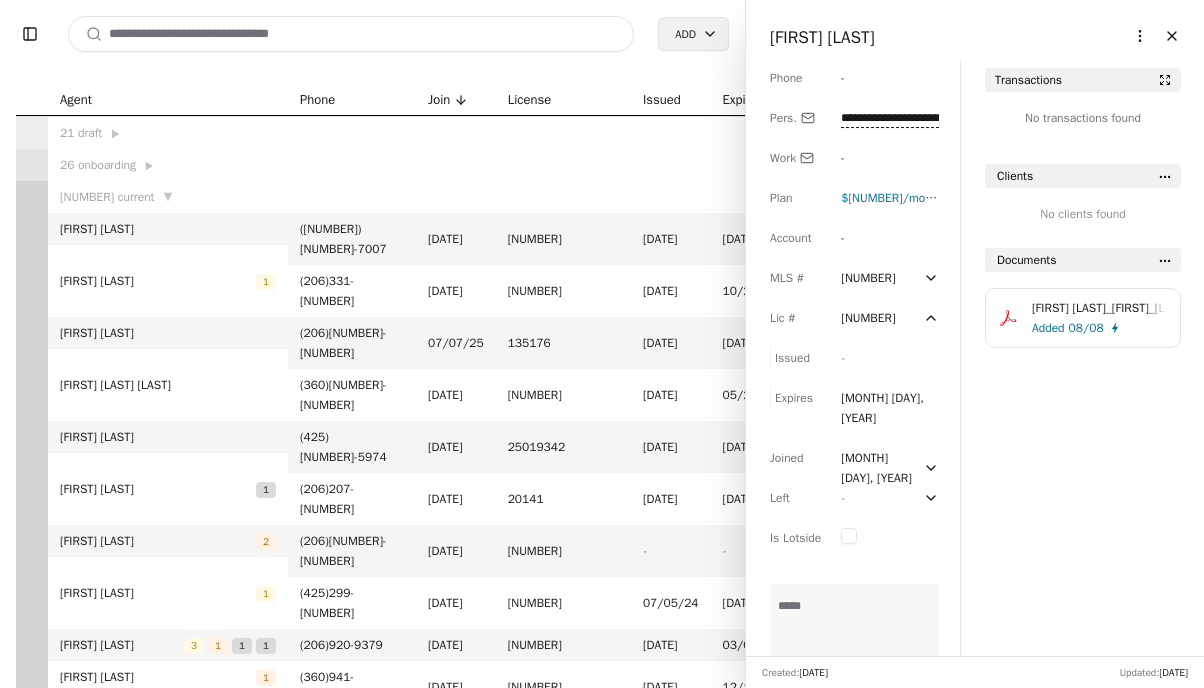 scroll, scrollTop: 0, scrollLeft: 112, axis: horizontal 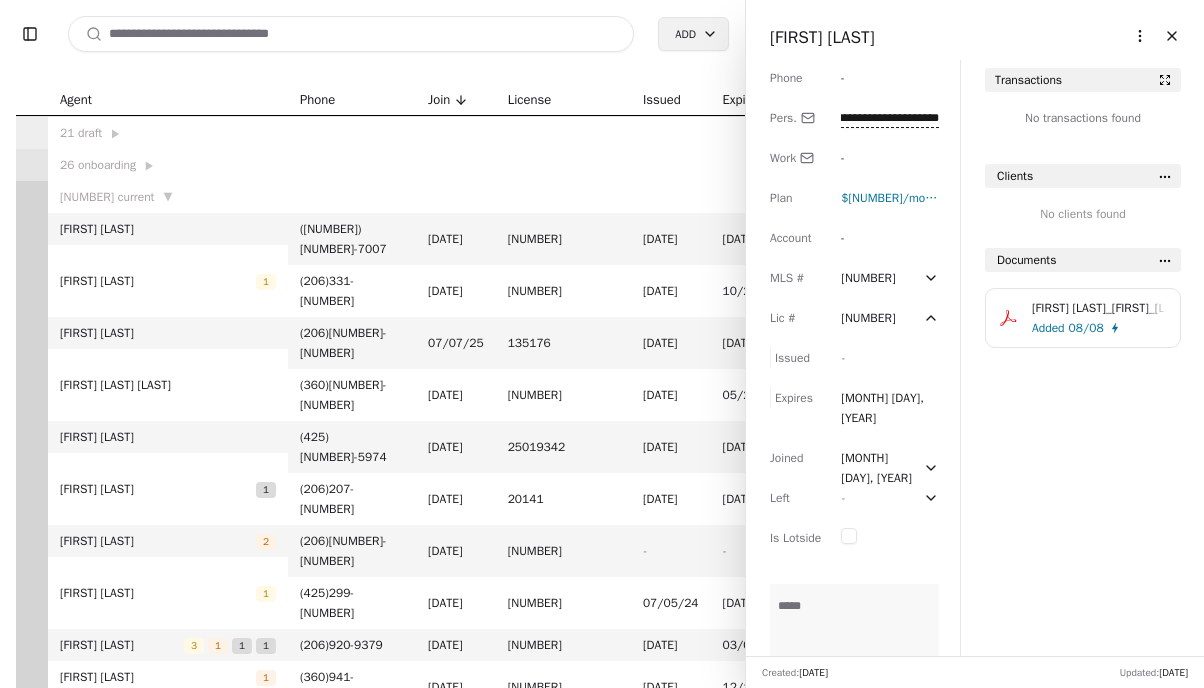 click on "**********" at bounding box center (890, 118) 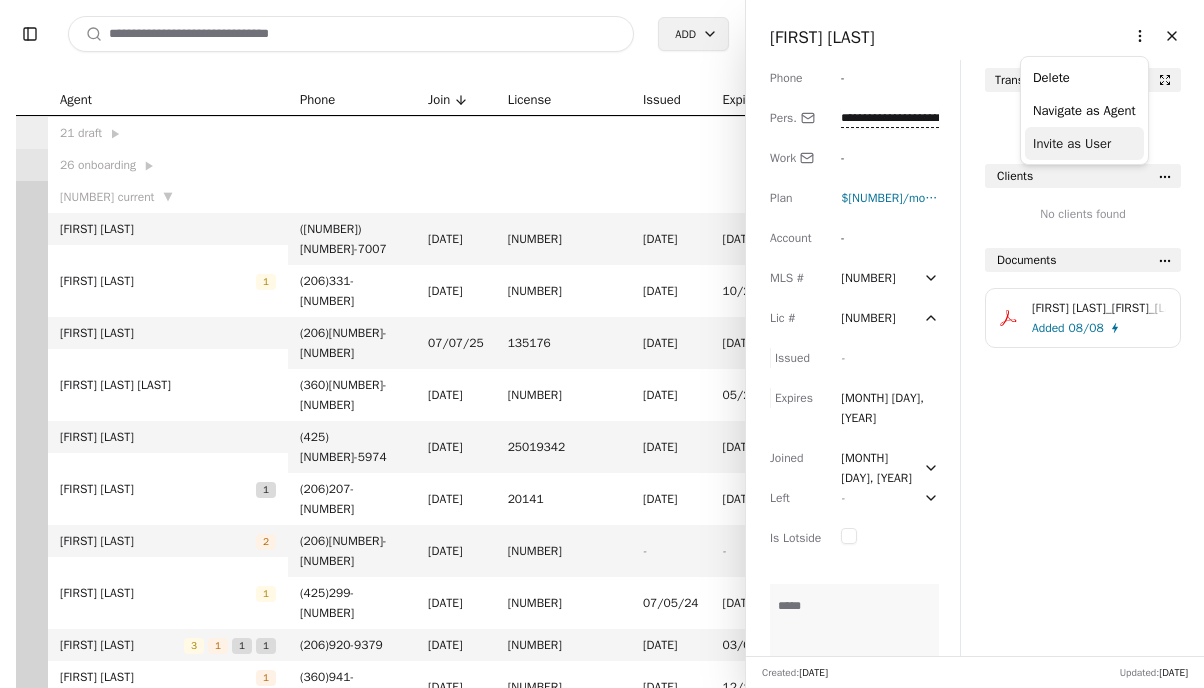 click on "Invite as User" at bounding box center (1084, 143) 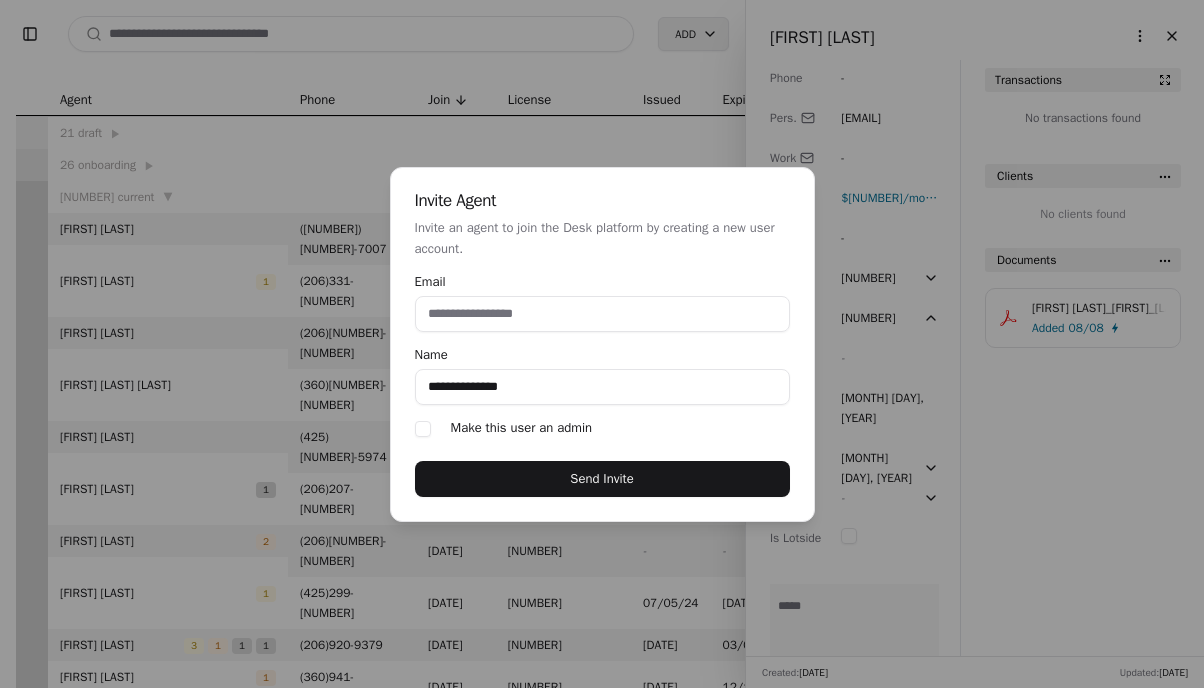 paste on "**********" 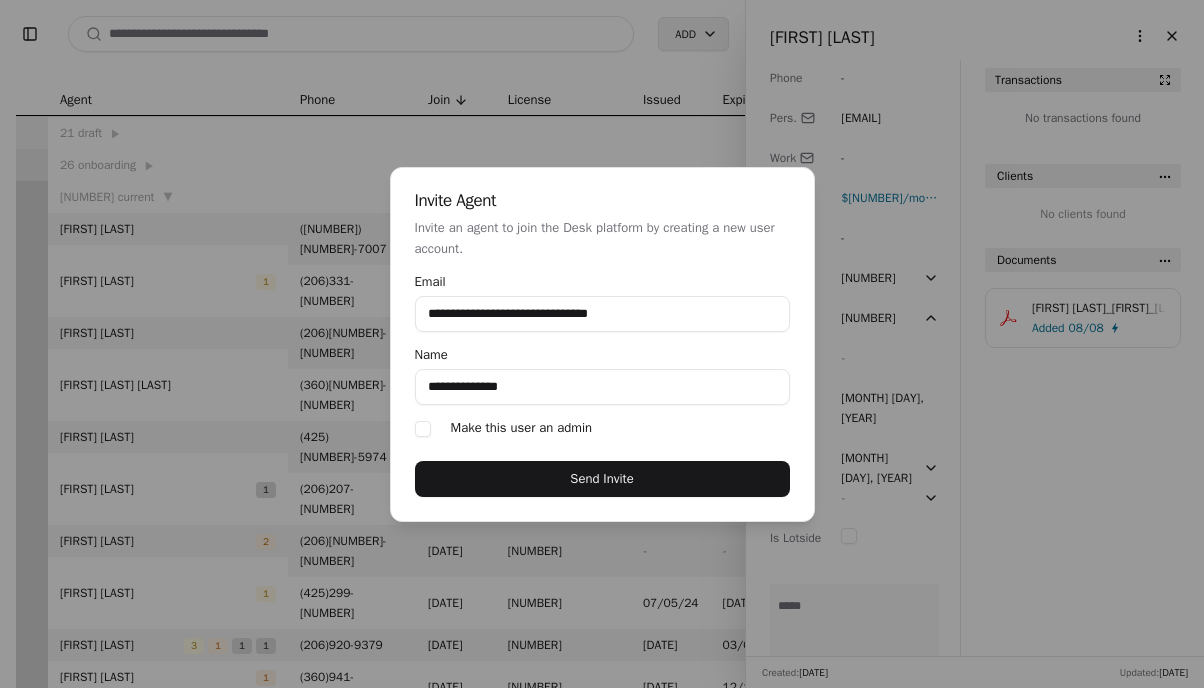 type on "**********" 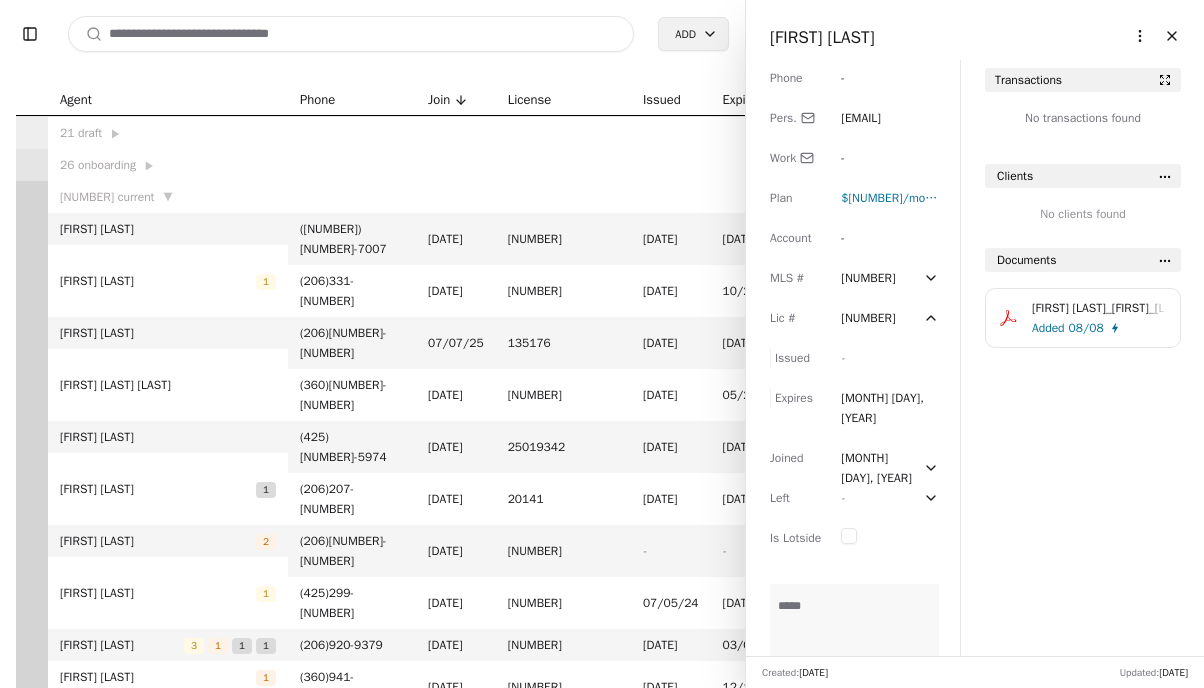 click at bounding box center (351, 34) 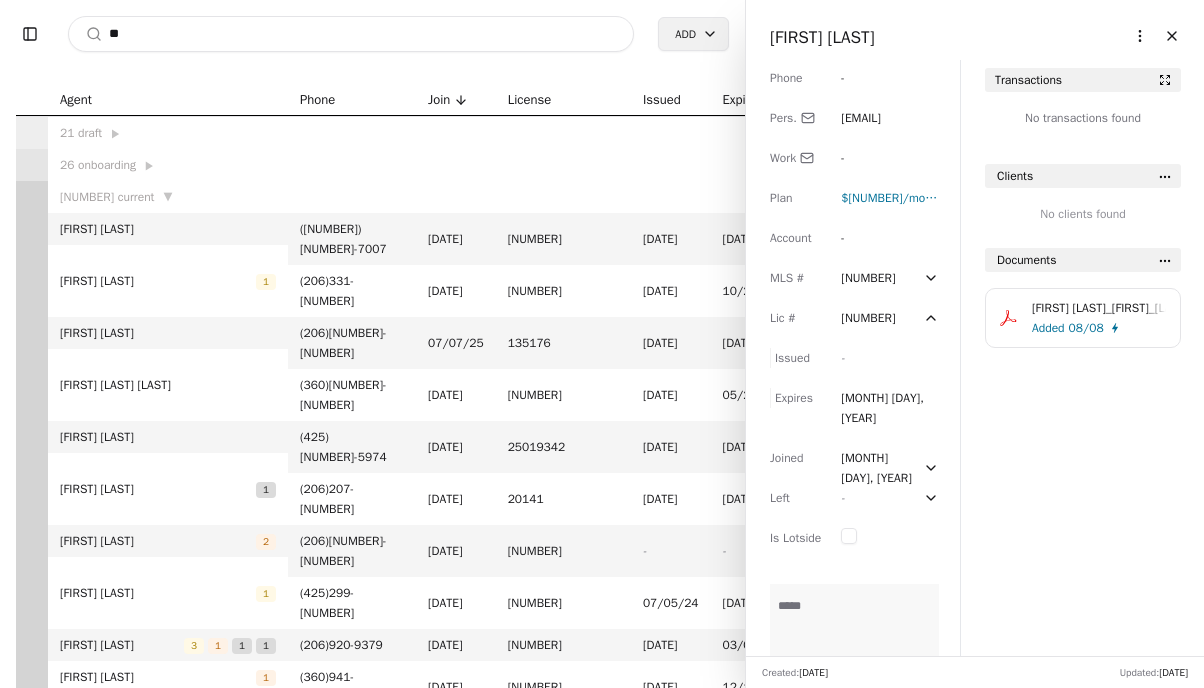 type on "*" 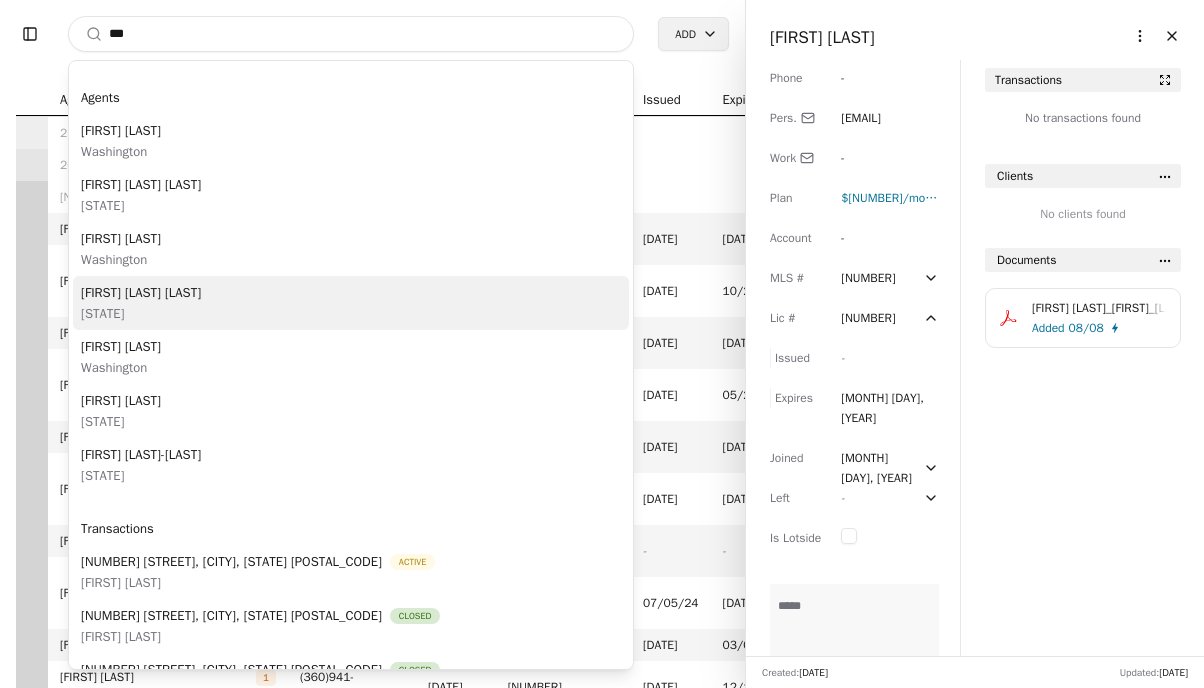 type on "***" 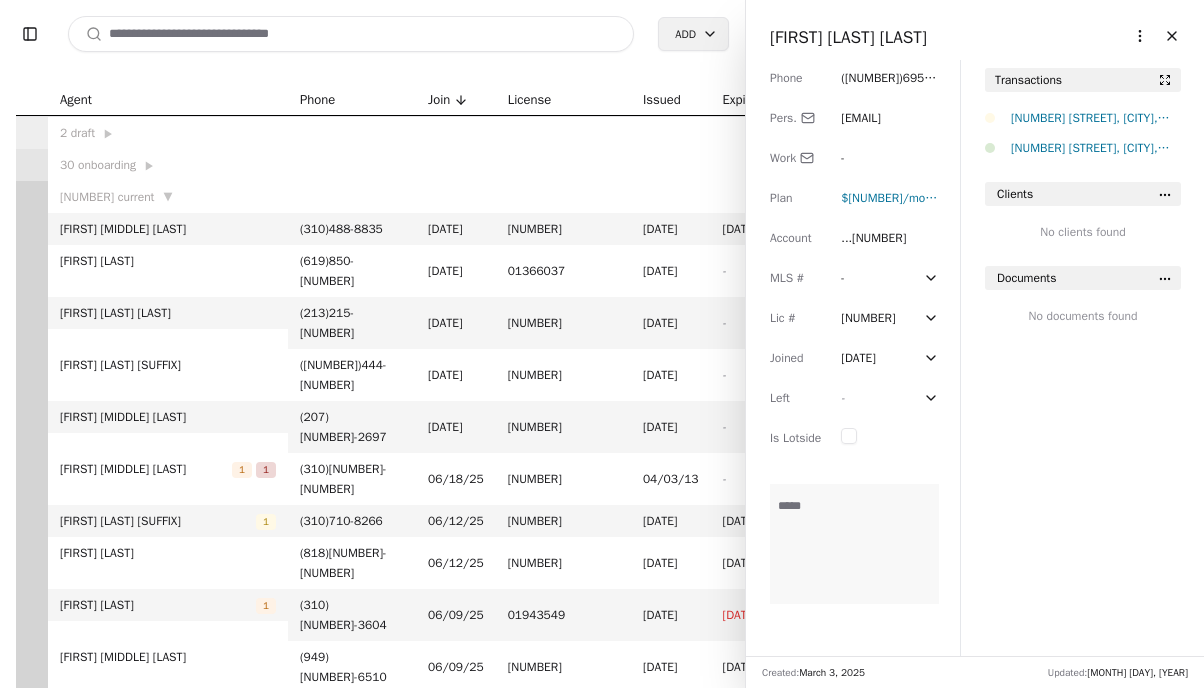 click at bounding box center [351, 34] 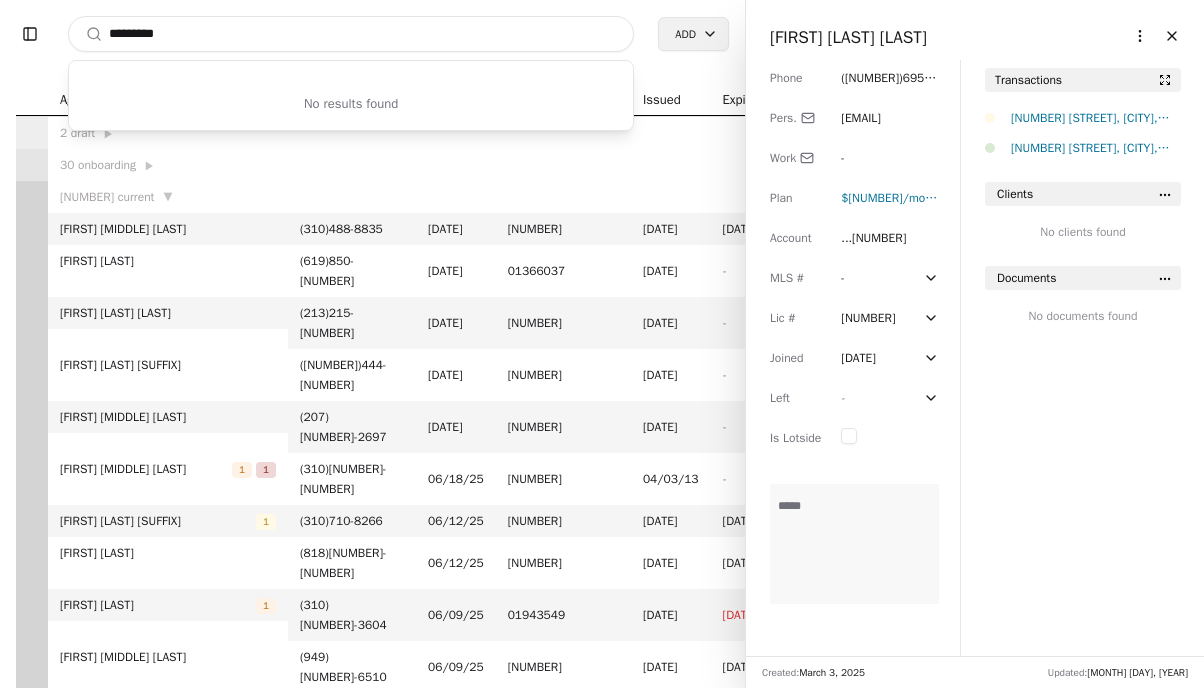 type on "*********" 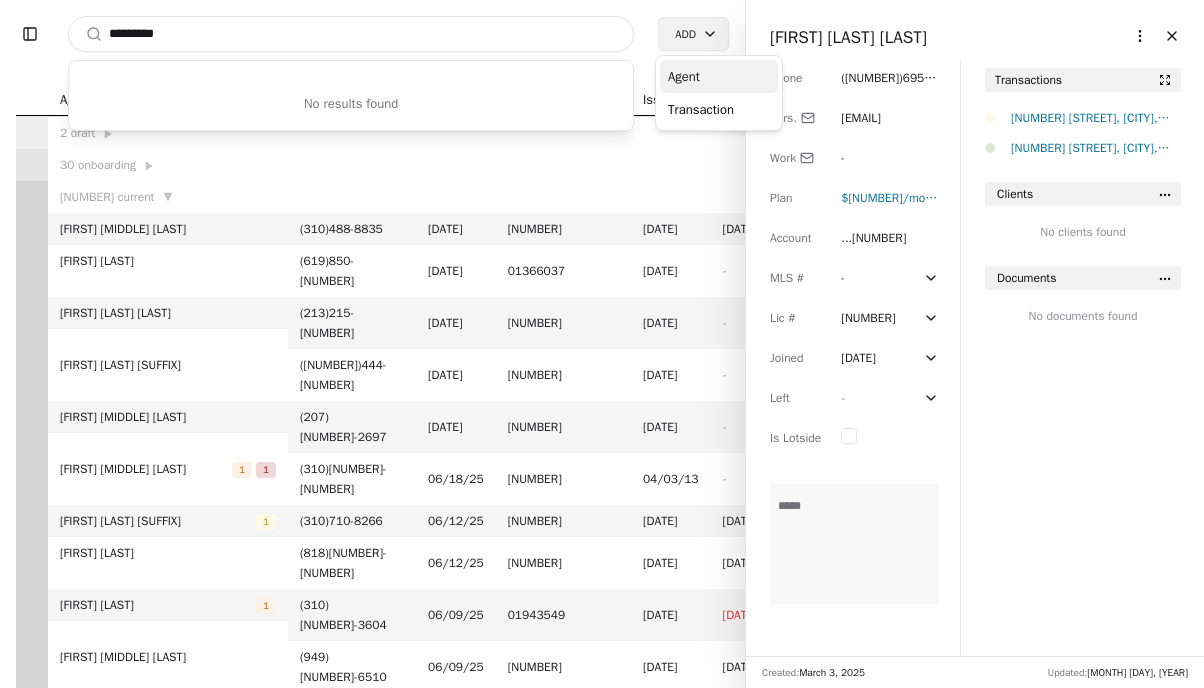 type 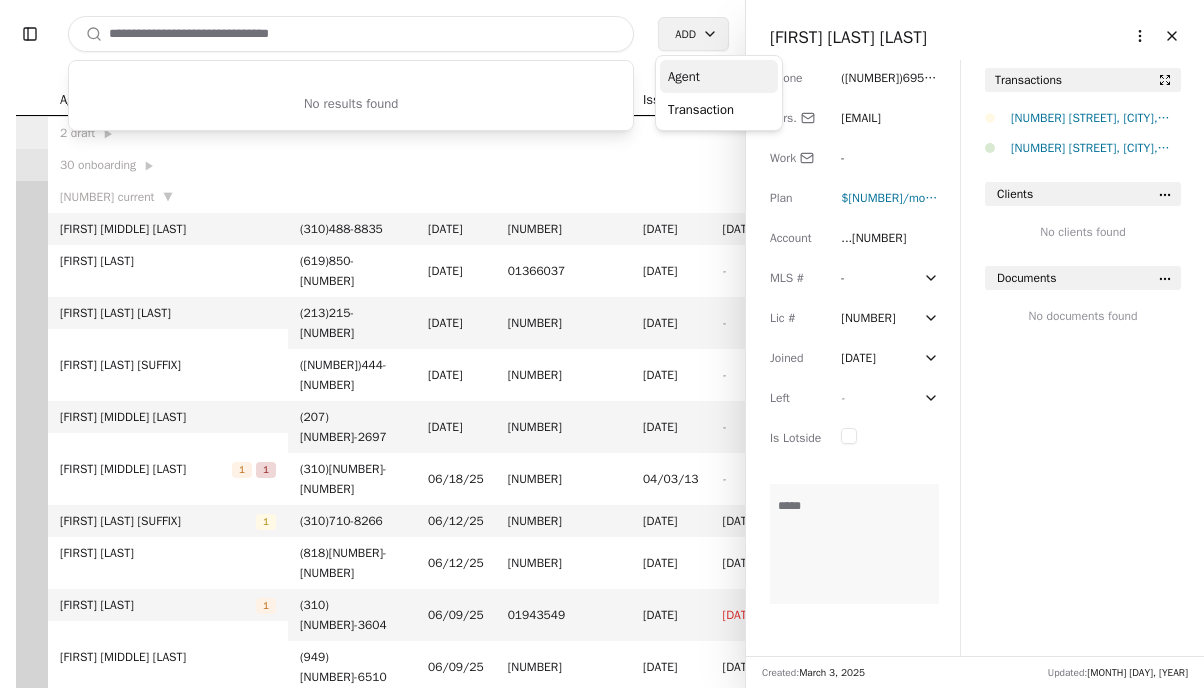 click on "Agent" at bounding box center [719, 76] 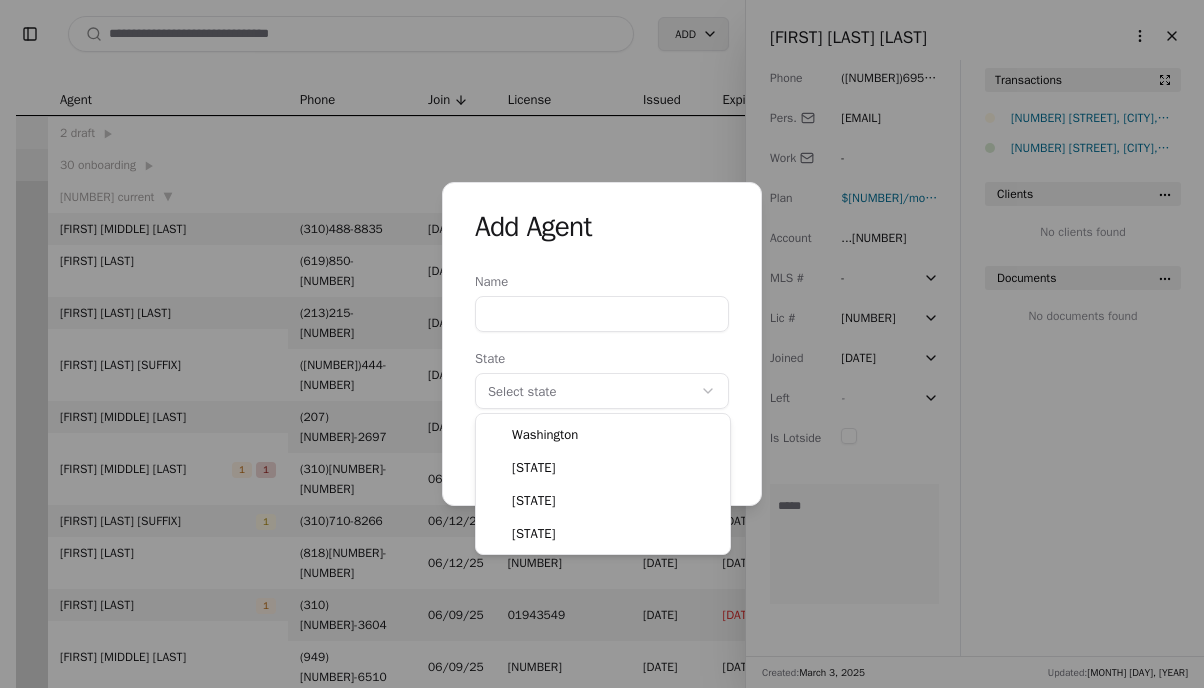 click on "**********" at bounding box center [602, 344] 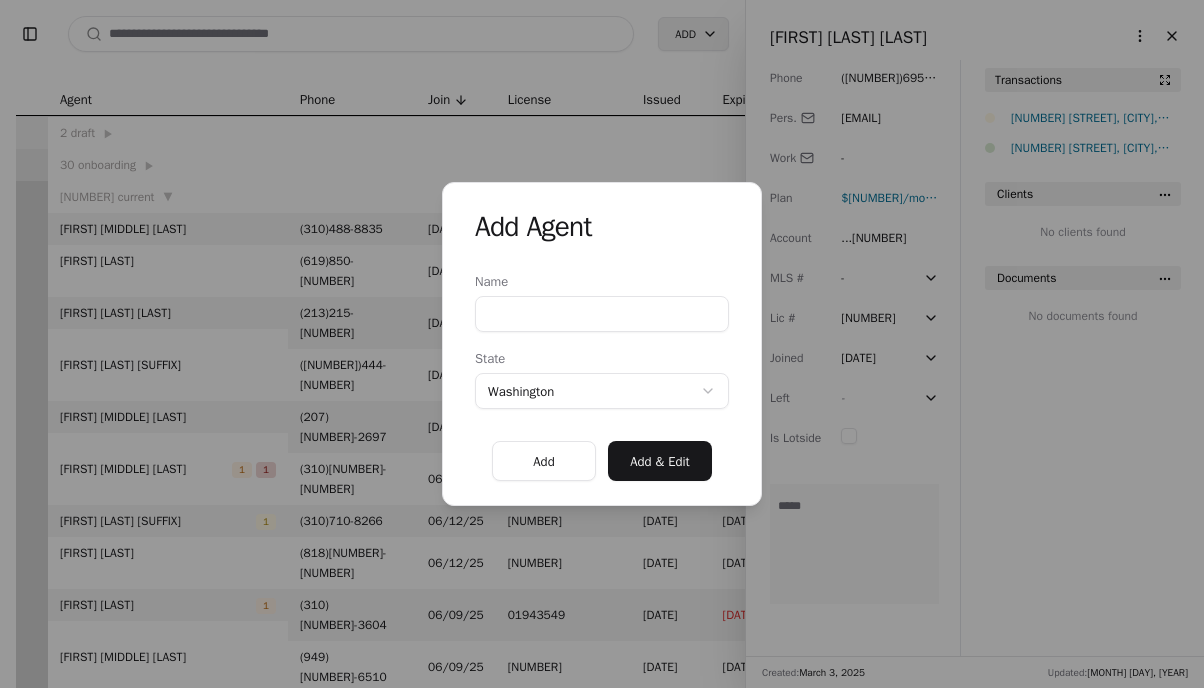 click on "Name" at bounding box center (602, 314) 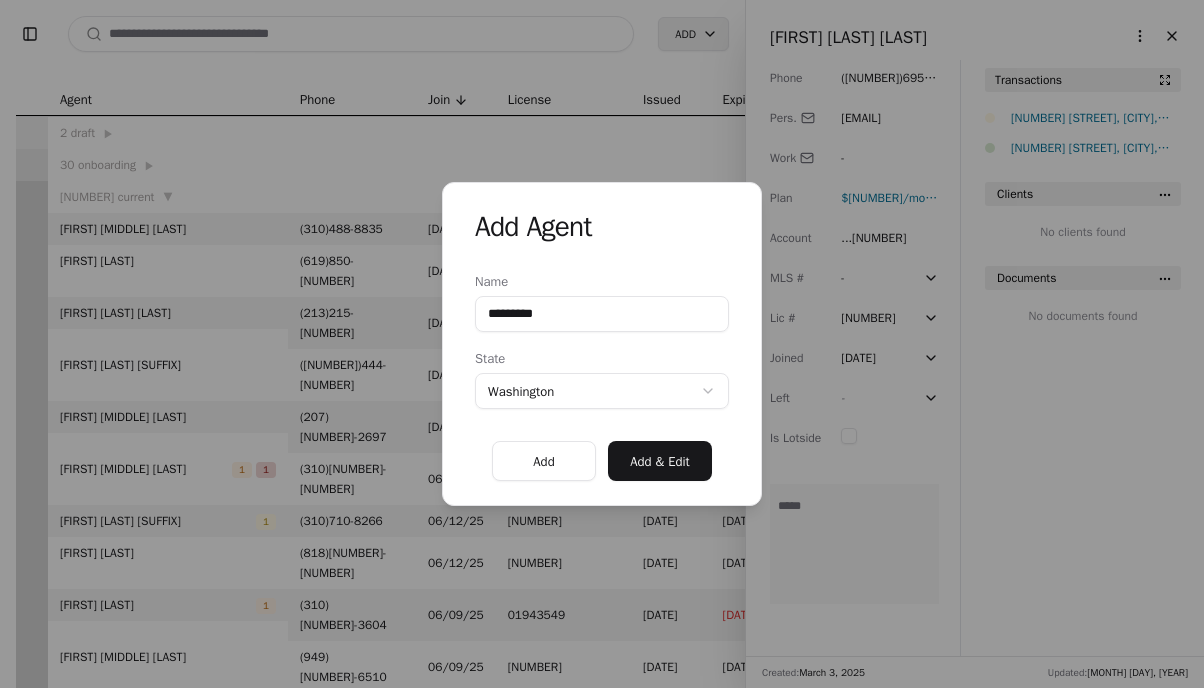 type on "*********" 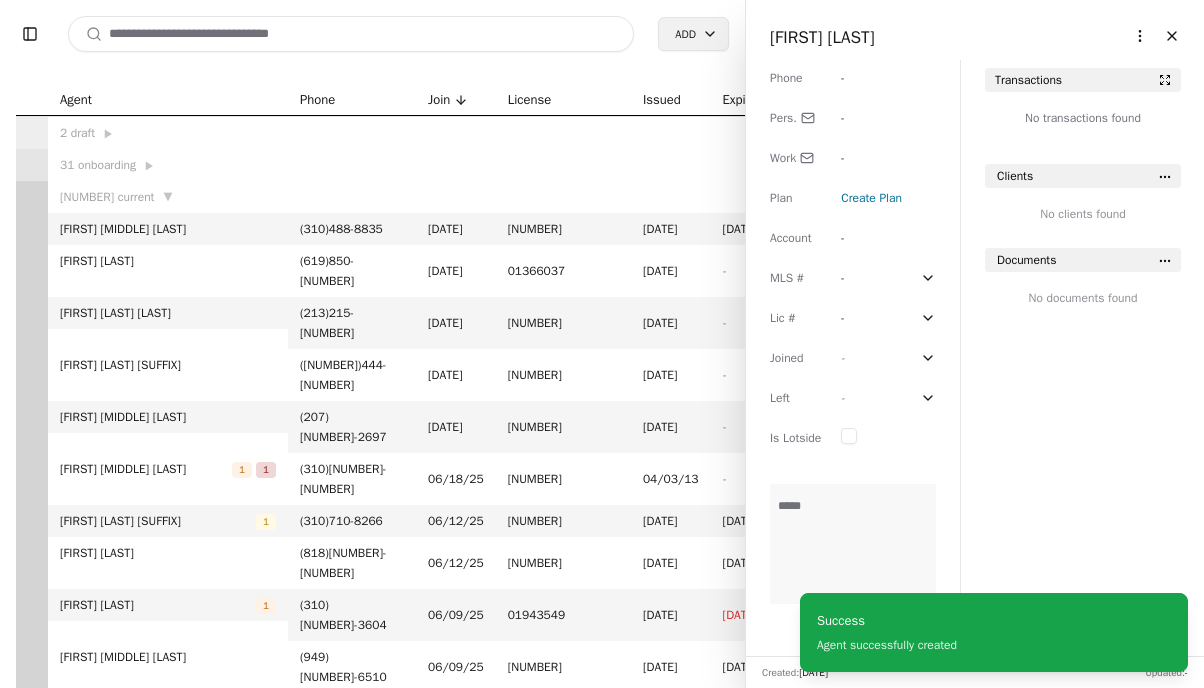 click on "Toggle Sidebar Search Add Agent Phone Join License IssuedExpires 2 draft ▶ 31 onboarding ▶ 327 current ▼ [FIRST] [MIDDLE] [LAST] ( [AREA_CODE] ) [PHONE] [DATE] [NUMBER] [DATE] [DATE] [FIRST] [LAST] ( [AREA_CODE] ) [PHONE] [DATE] [NUMBER] [DATE] - [FIRST] [LAST] [LAST] ( [AREA_CODE] ) [PHONE] [DATE] [NUMBER] [DATE] - [FIRST] [MIDDLE] [LAST] ( [AREA_CODE] ) [PHONE] [DATE] [NUMBER] [DATE] - [FIRST] [LAST] [LAST] [AREA_CODE] [PHONE] [DATE] [NUMBER] [DATE] - [FIRST] [LAST] ( [AREA_CODE] ) [PHONE] [DATE] [NUMBER] [DATE] [FIRST] [LAST] ( [AREA_CODE] ) [PHONE] [DATE] [NUMBER] [DATE] [FIRST] [LAST] ( [AREA_CODE] ) [PHONE] [DATE] [NUMBER] [DATE] [FIRST] [LAST] ( [AREA_CODE] ) [PHONE] [DATE] [NUMBER] [DATE] [FIRST] [LAST] ( [AREA_CODE] ) [PHONE] [DATE] [NUMBER] [DATE] [FIRST] [LAST] - [DATE] [NUMBER] - [DATE] [FIRST] [LAST]" at bounding box center (602, 344) 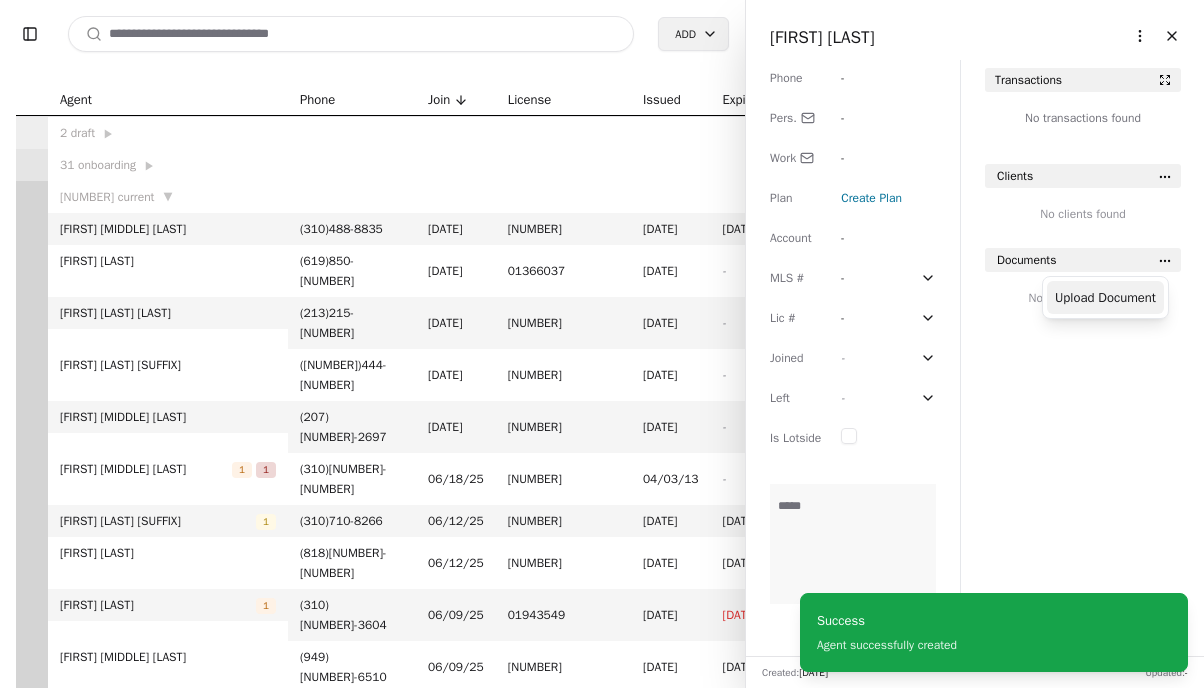 click on "Upload Document" at bounding box center [1105, 297] 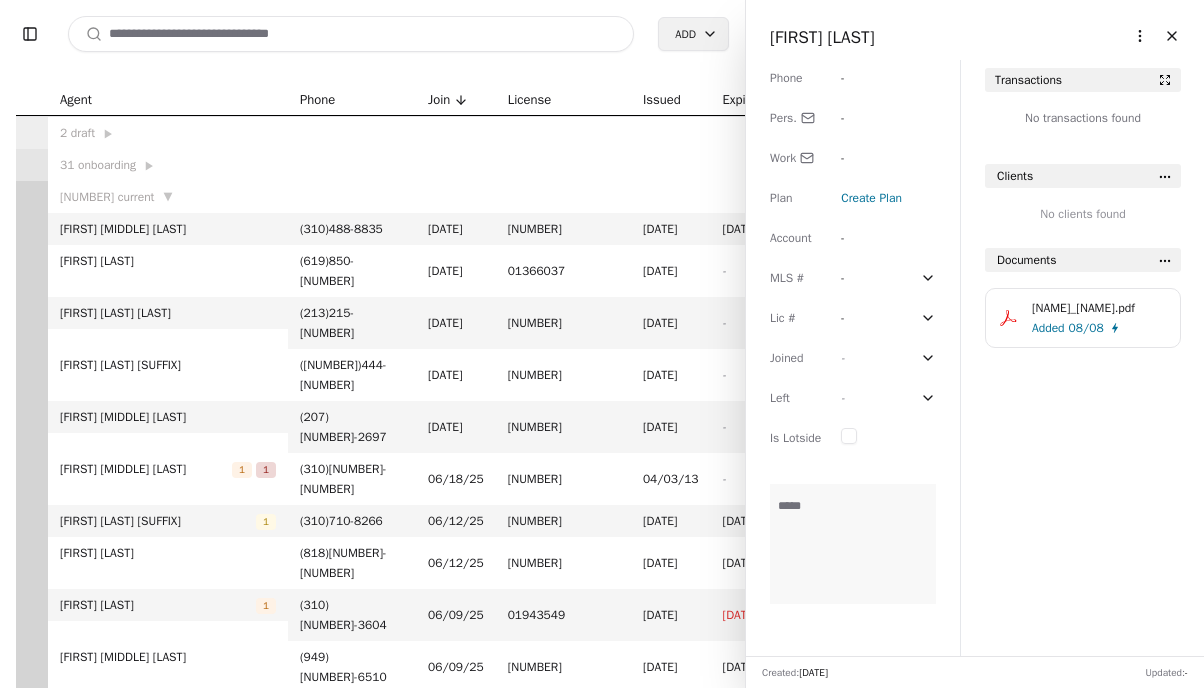 click on "-" at bounding box center (843, 358) 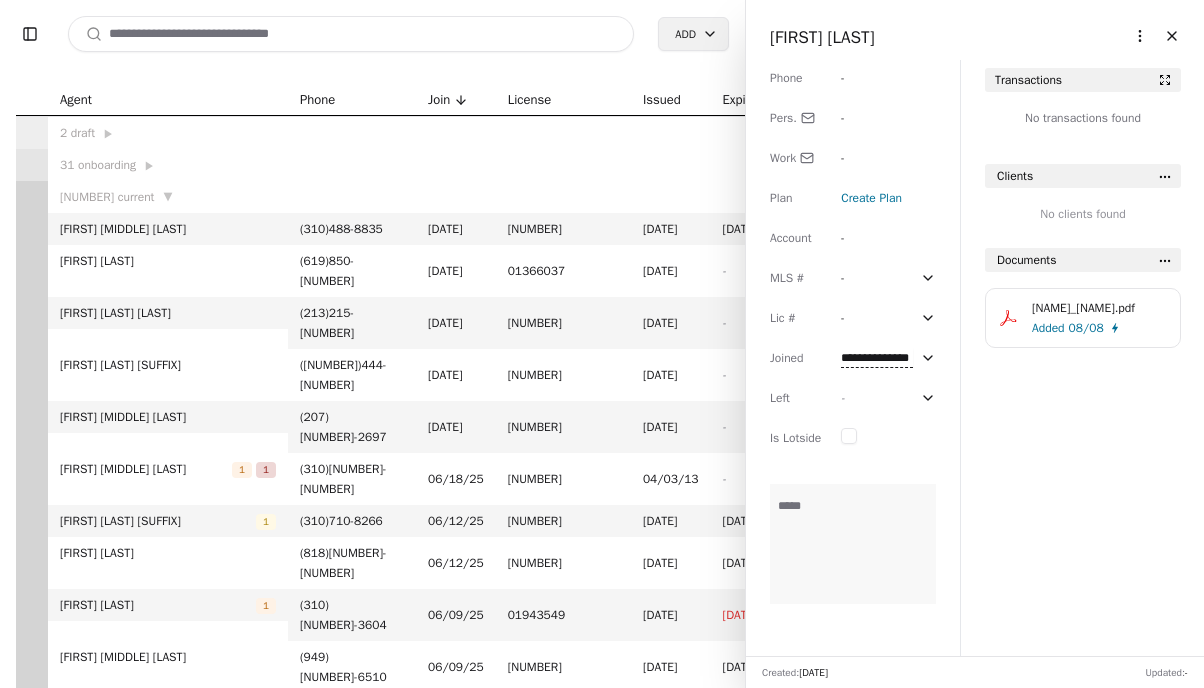 type on "**********" 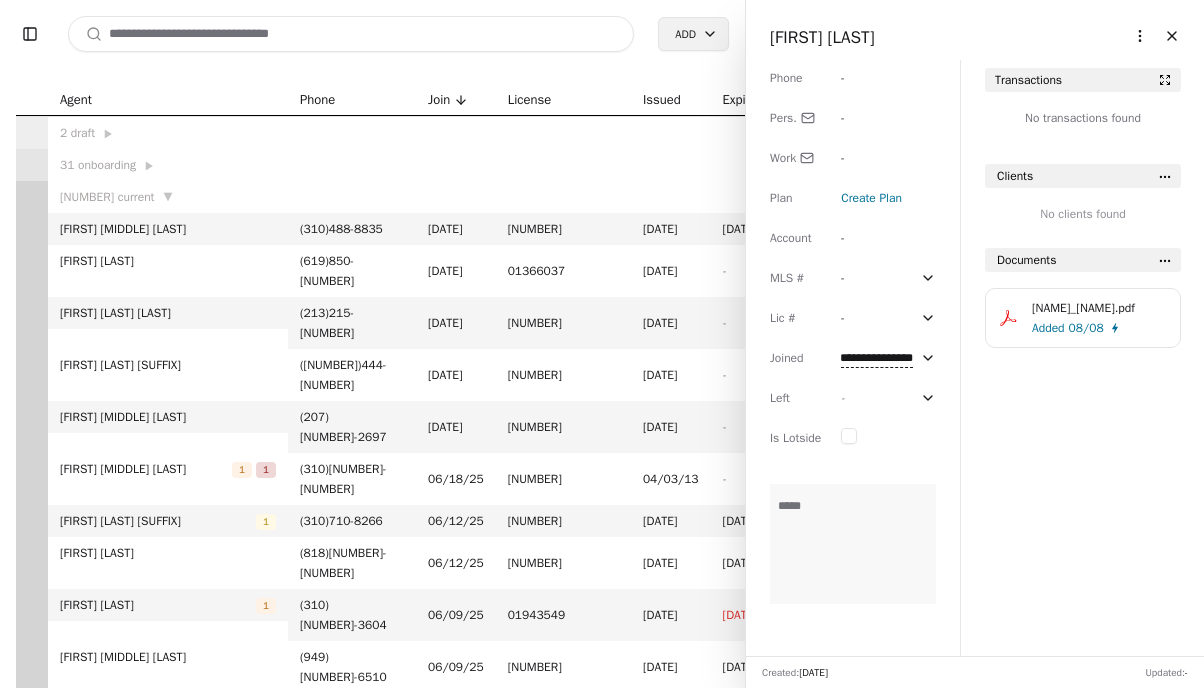 scroll, scrollTop: 0, scrollLeft: 20, axis: horizontal 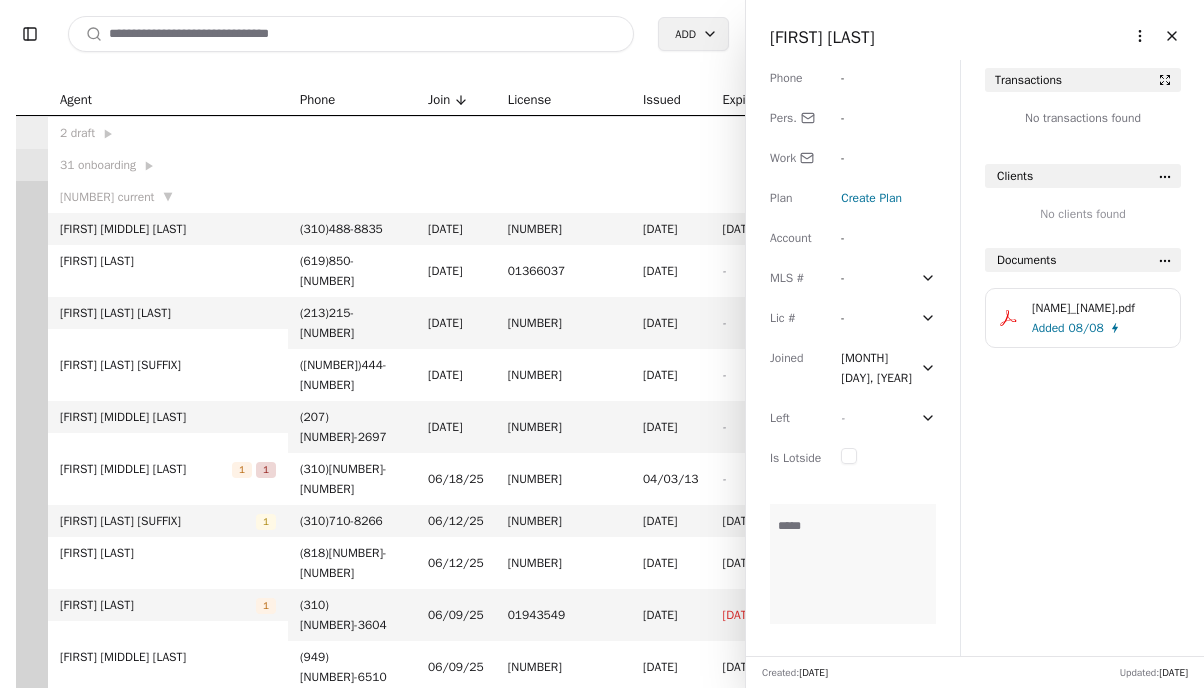 click on "Create Plan" at bounding box center [871, 198] 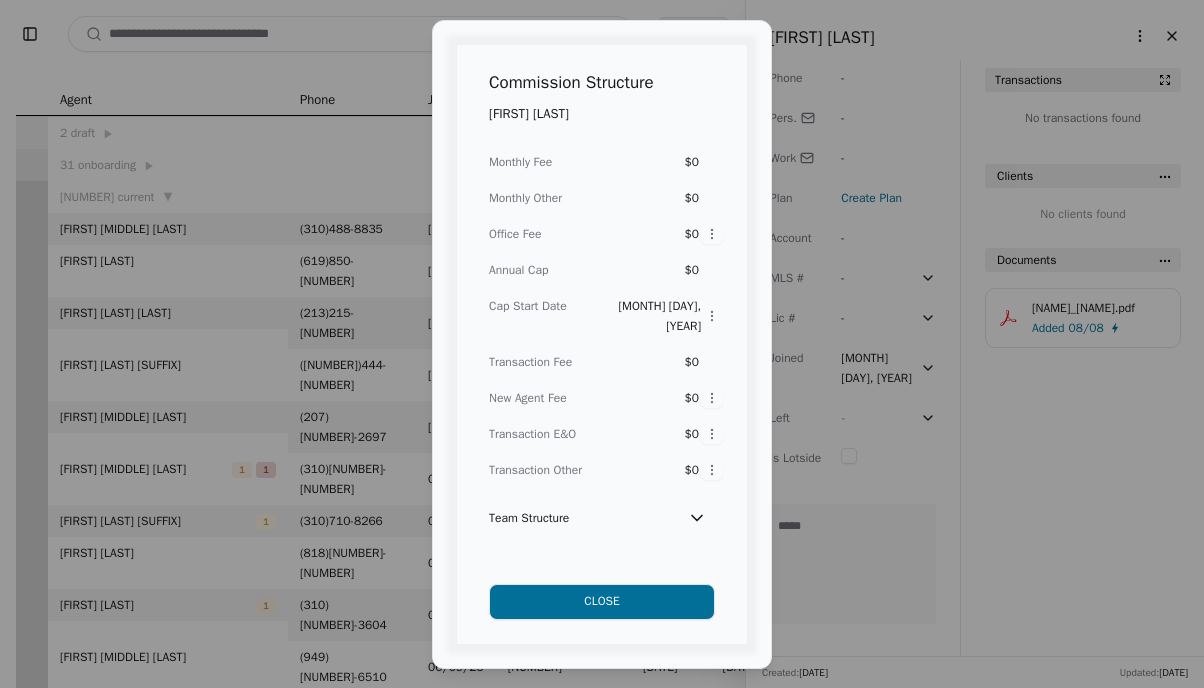 click on "$0" at bounding box center [681, 162] 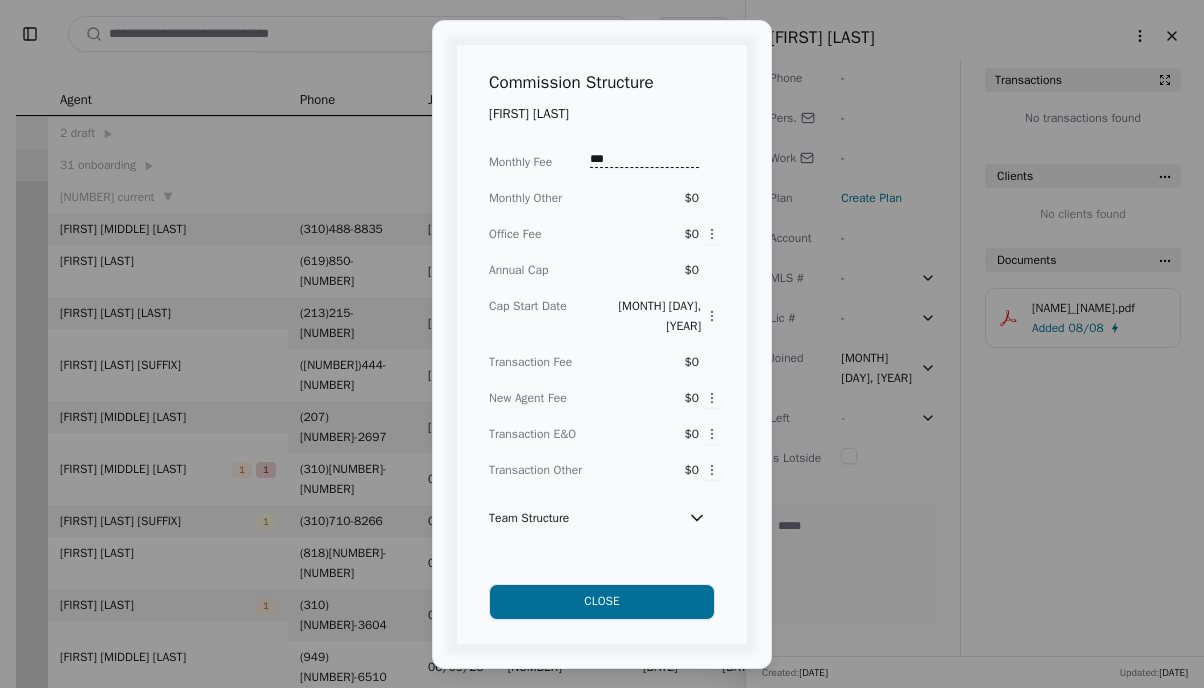 type on "***" 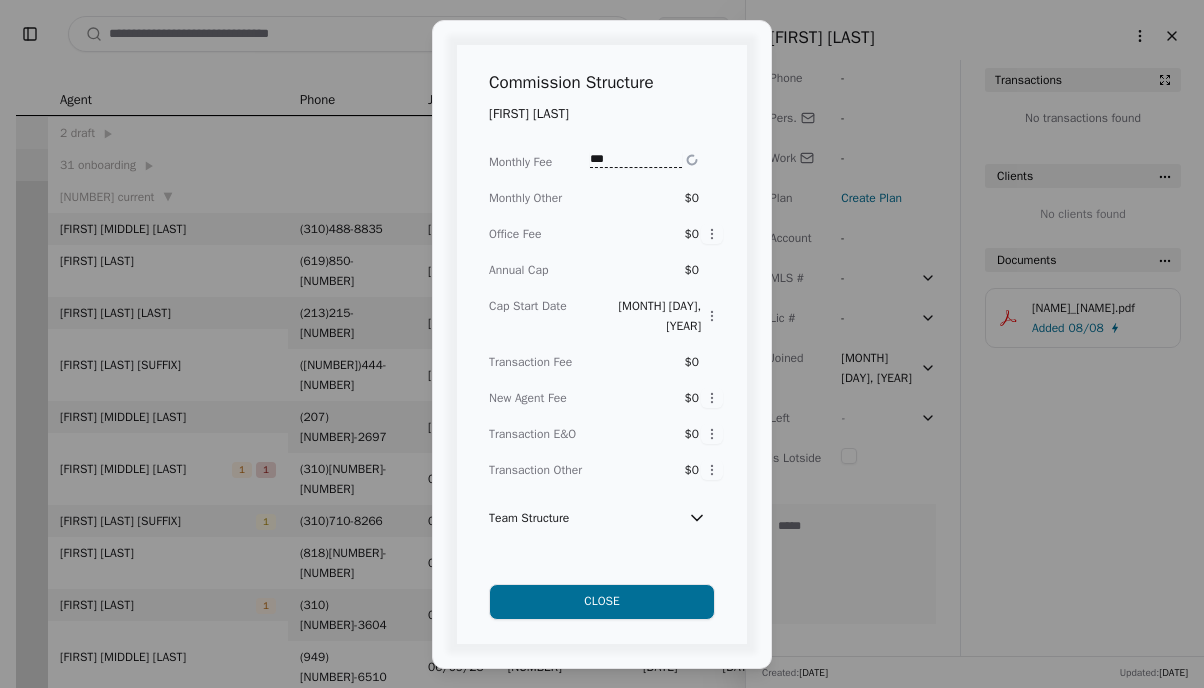 click on "$0" at bounding box center (681, 362) 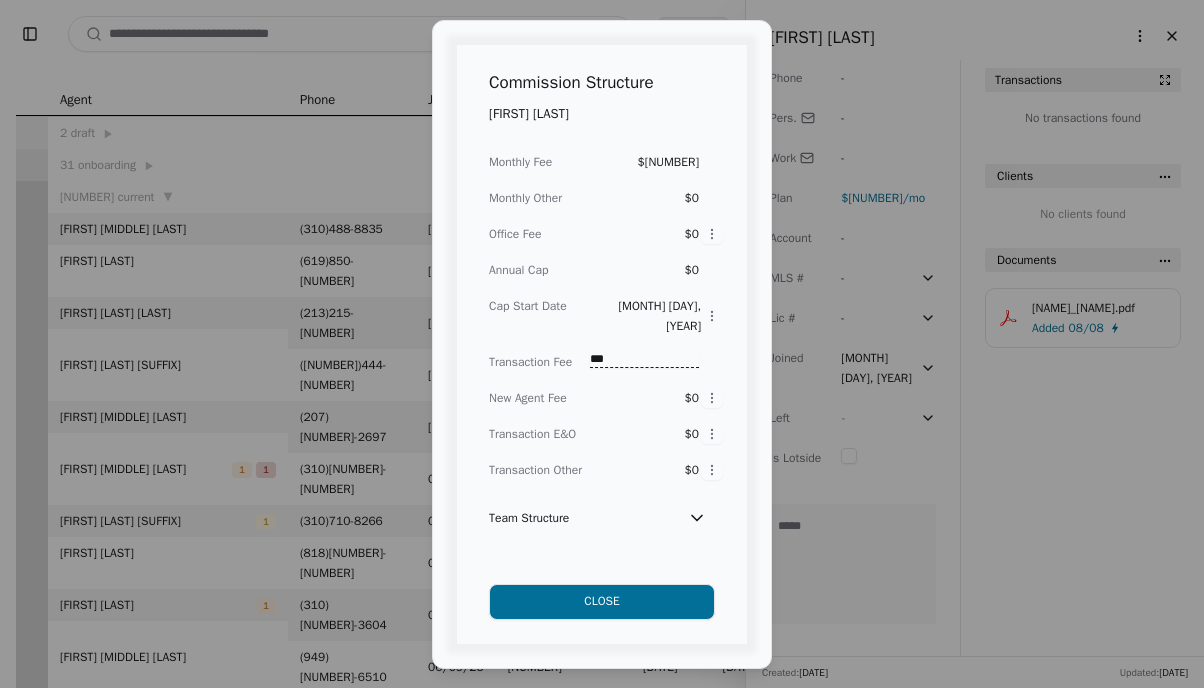 type on "**" 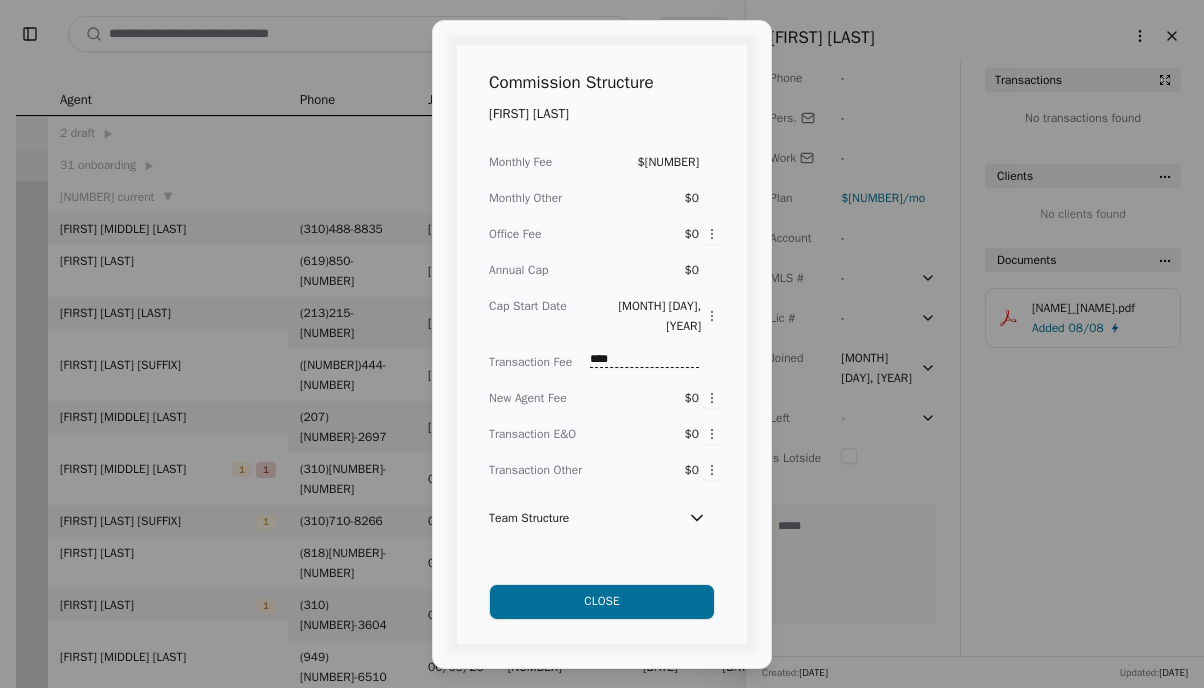 type on "****" 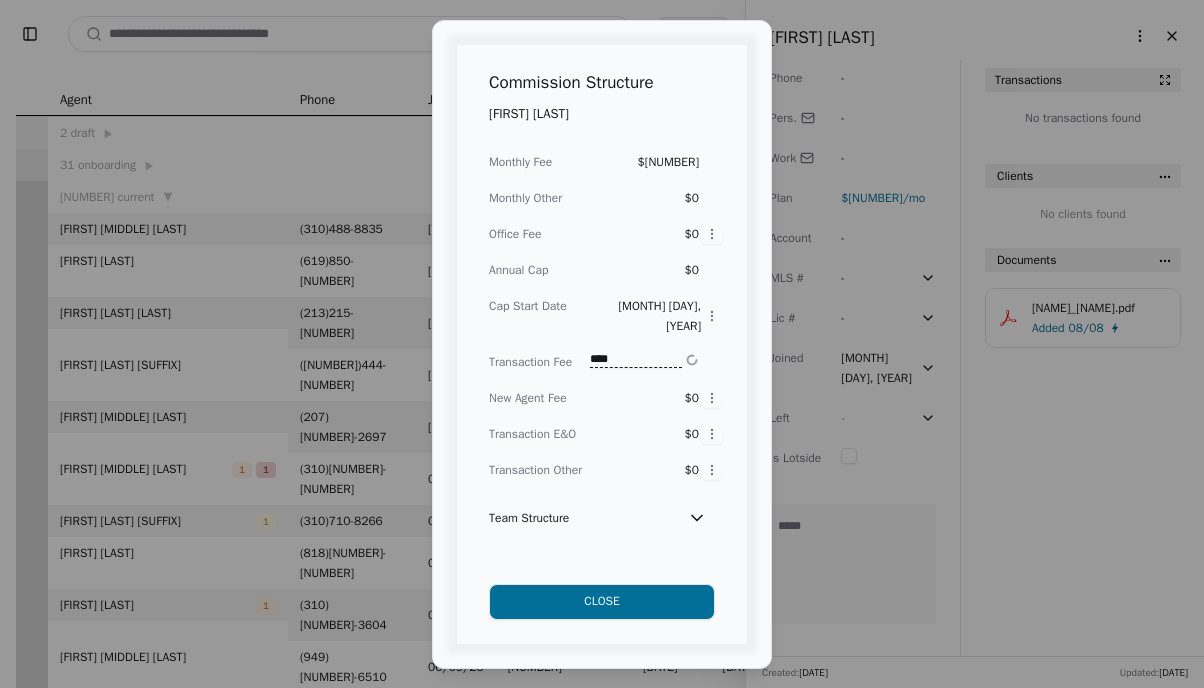 click on "$0" at bounding box center (681, 398) 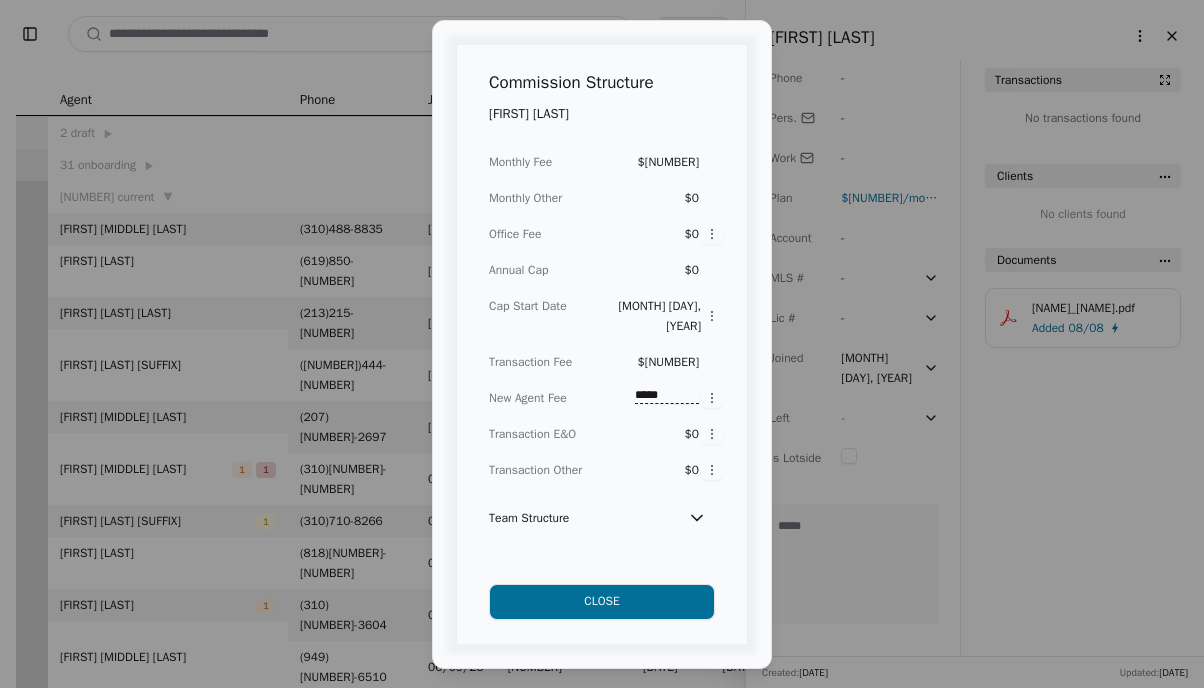 type on "*****" 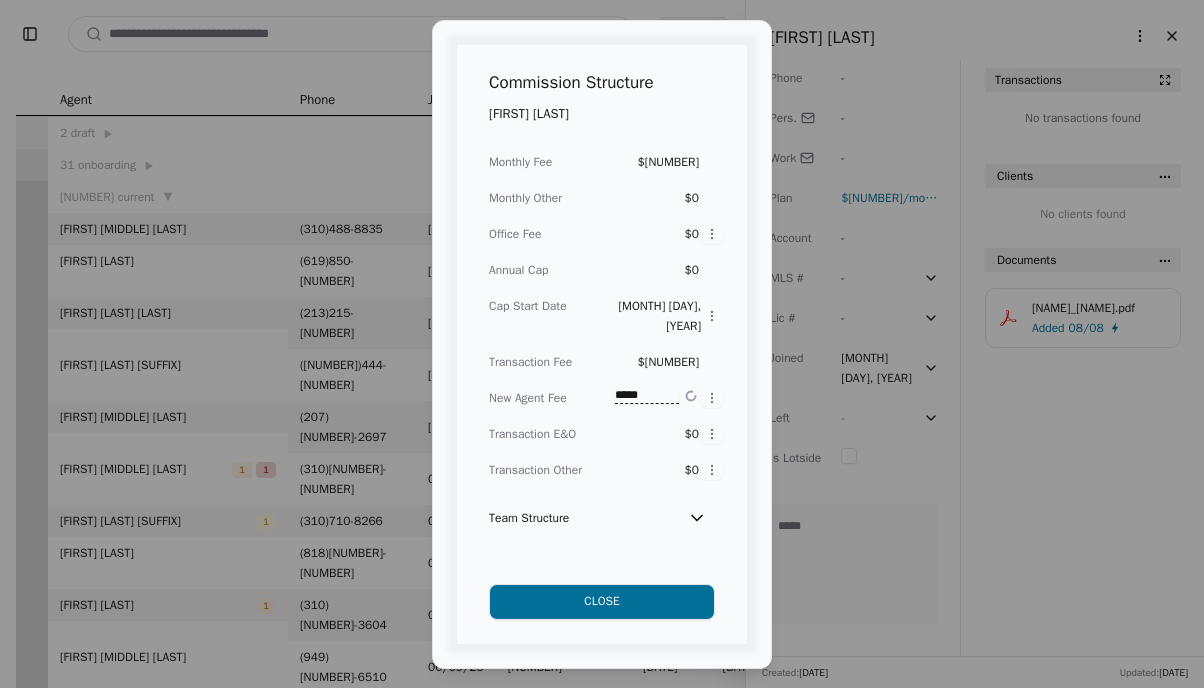 click on "Close" at bounding box center (602, 602) 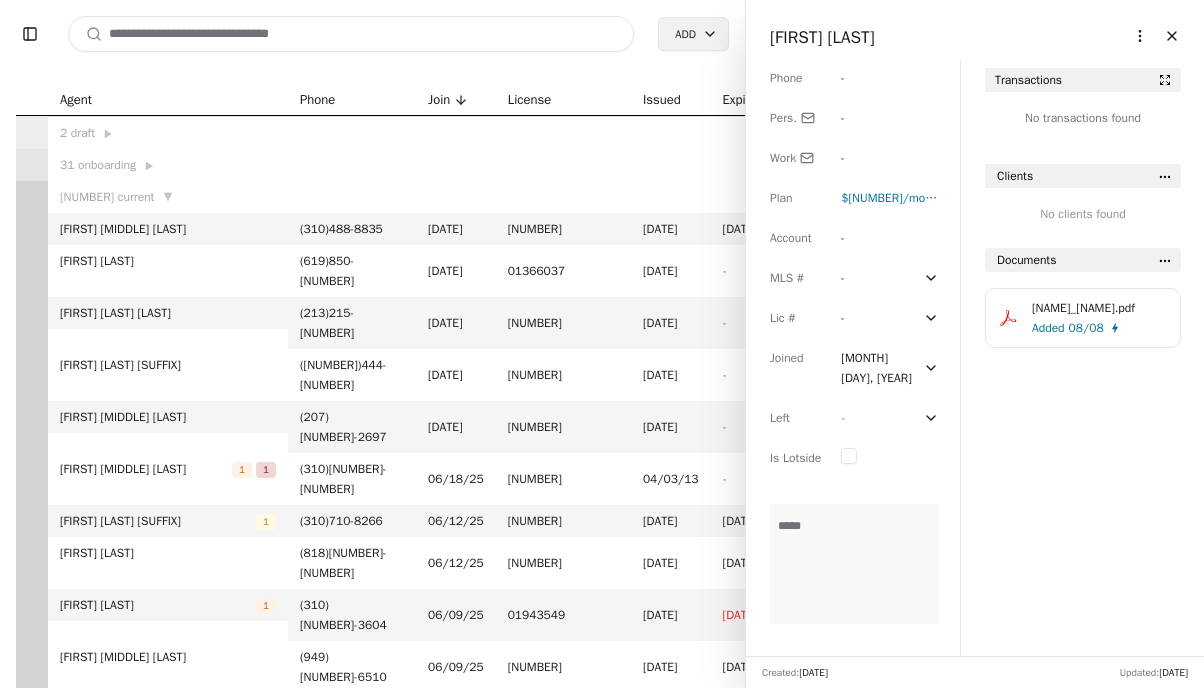 click on "-" at bounding box center [859, 118] 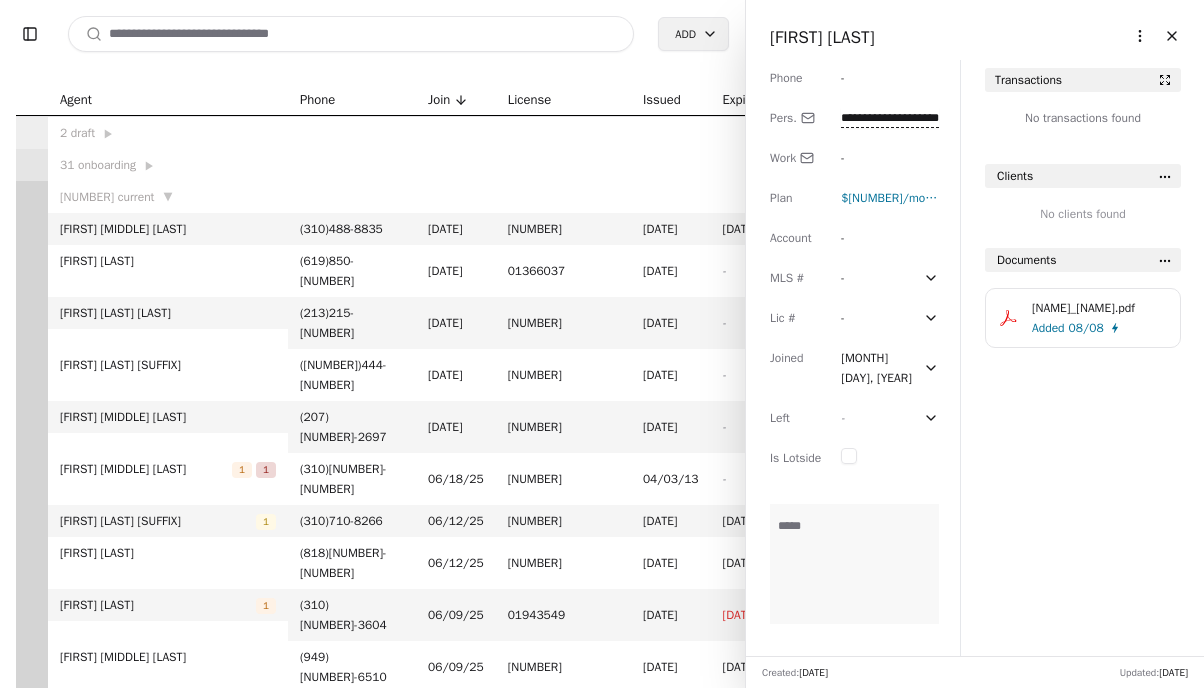 type on "**********" 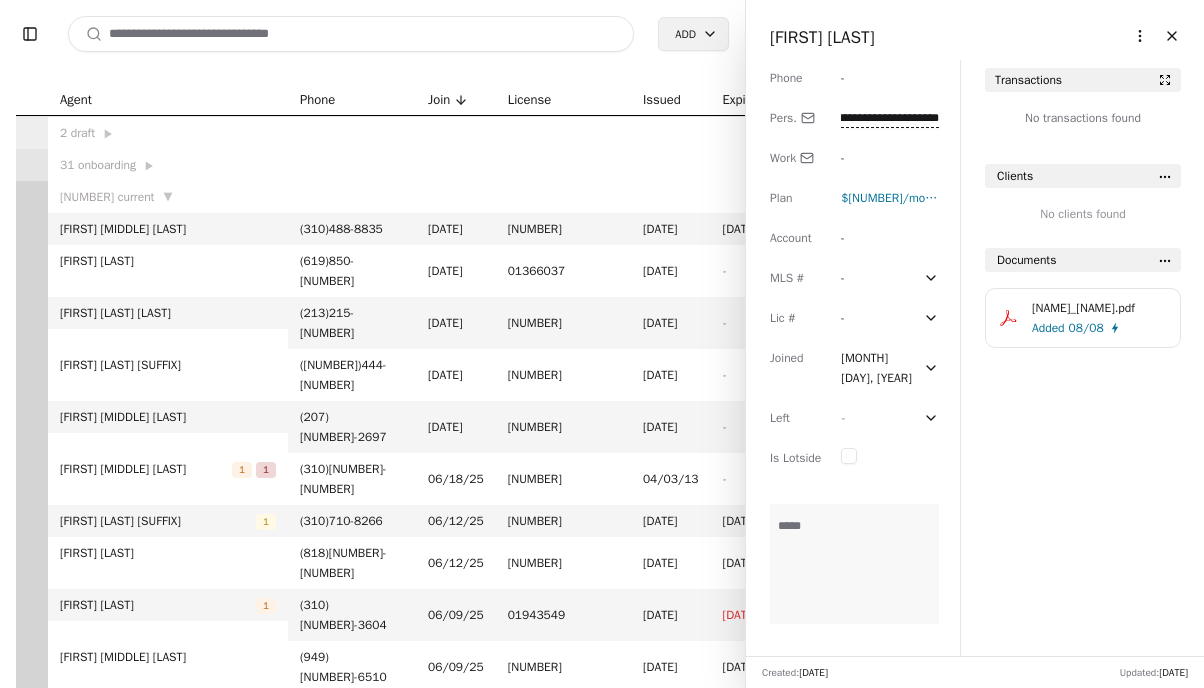 scroll, scrollTop: 0, scrollLeft: 33, axis: horizontal 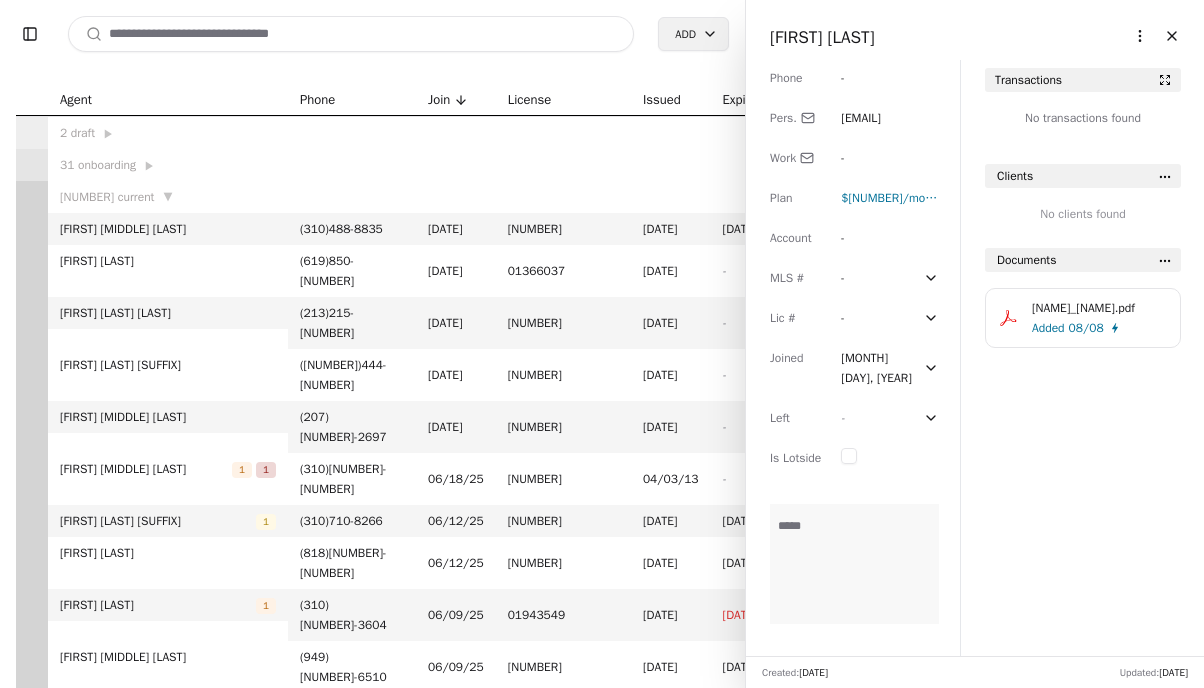 click on "[FIRST] [LAST]" at bounding box center (822, 37) 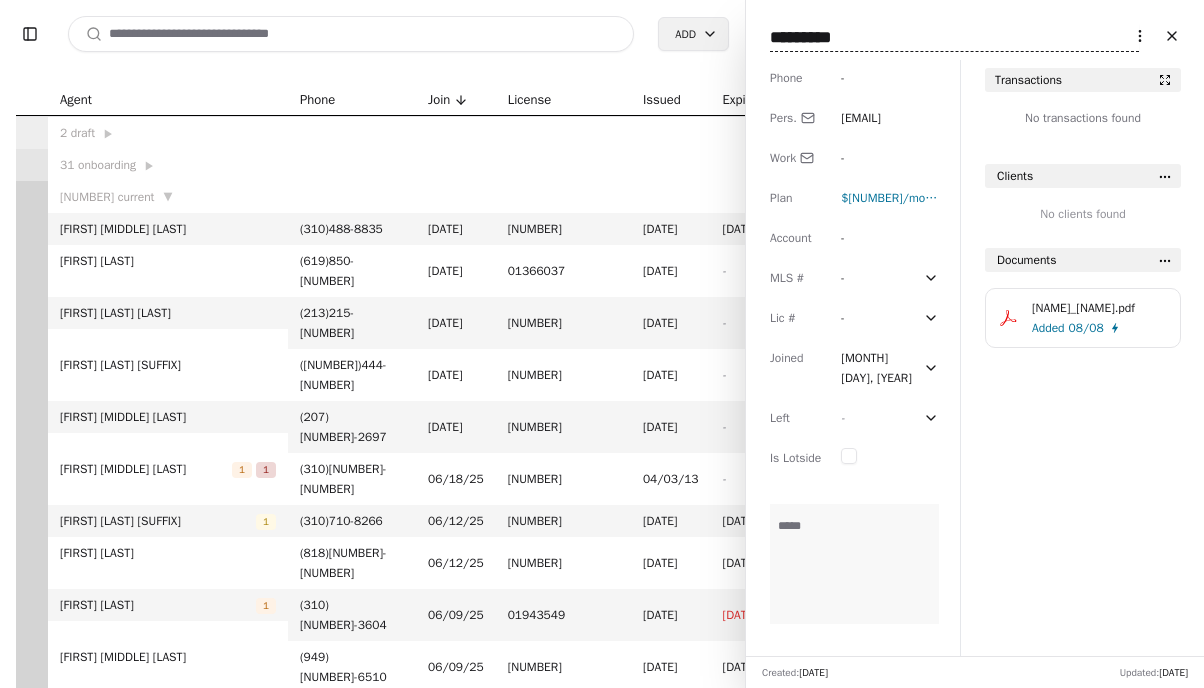 click on "*********" at bounding box center [954, 38] 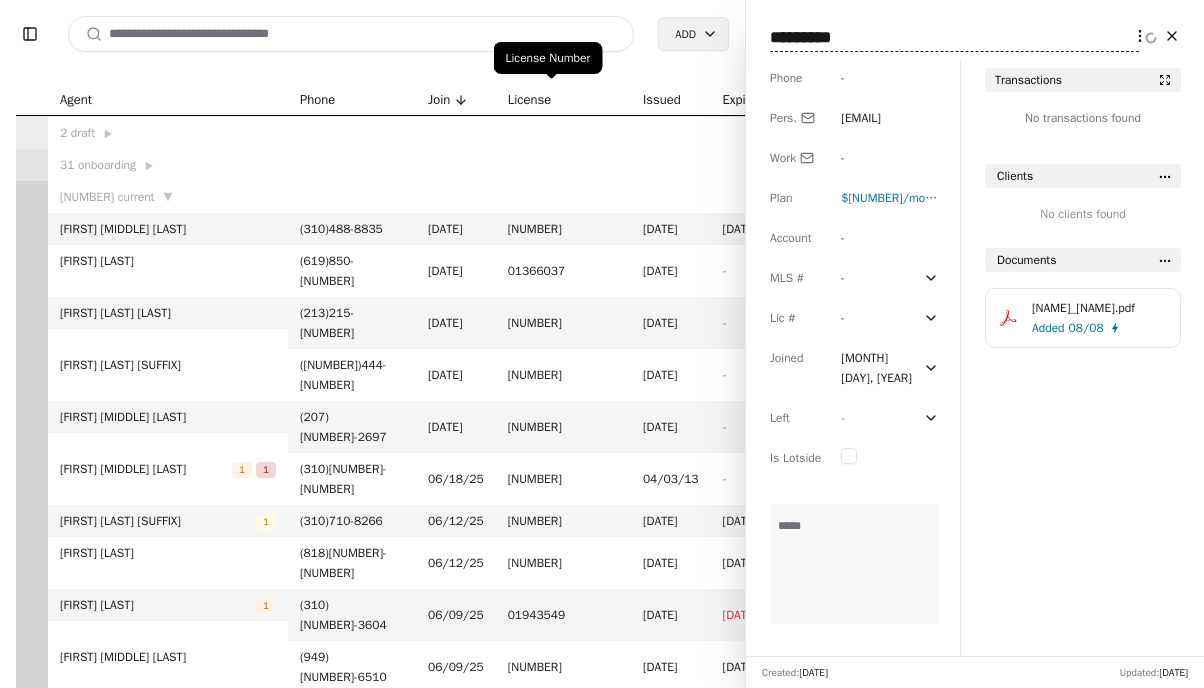 click on "License Number License Number" at bounding box center [548, 58] 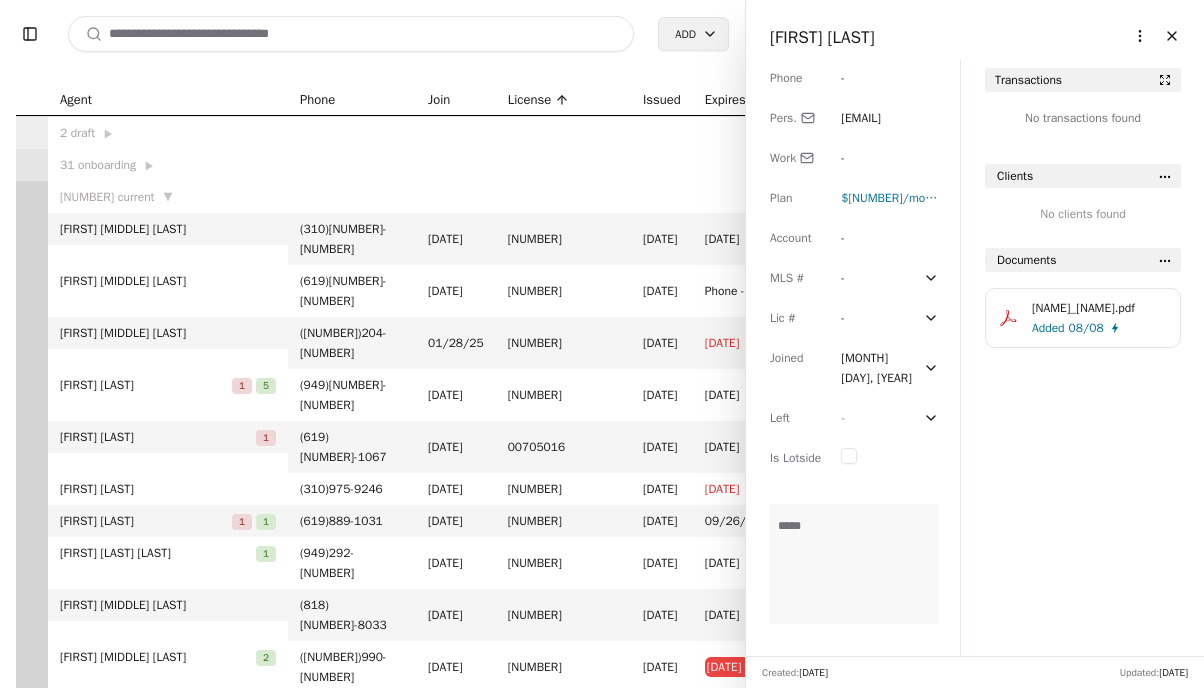 click at bounding box center [351, 34] 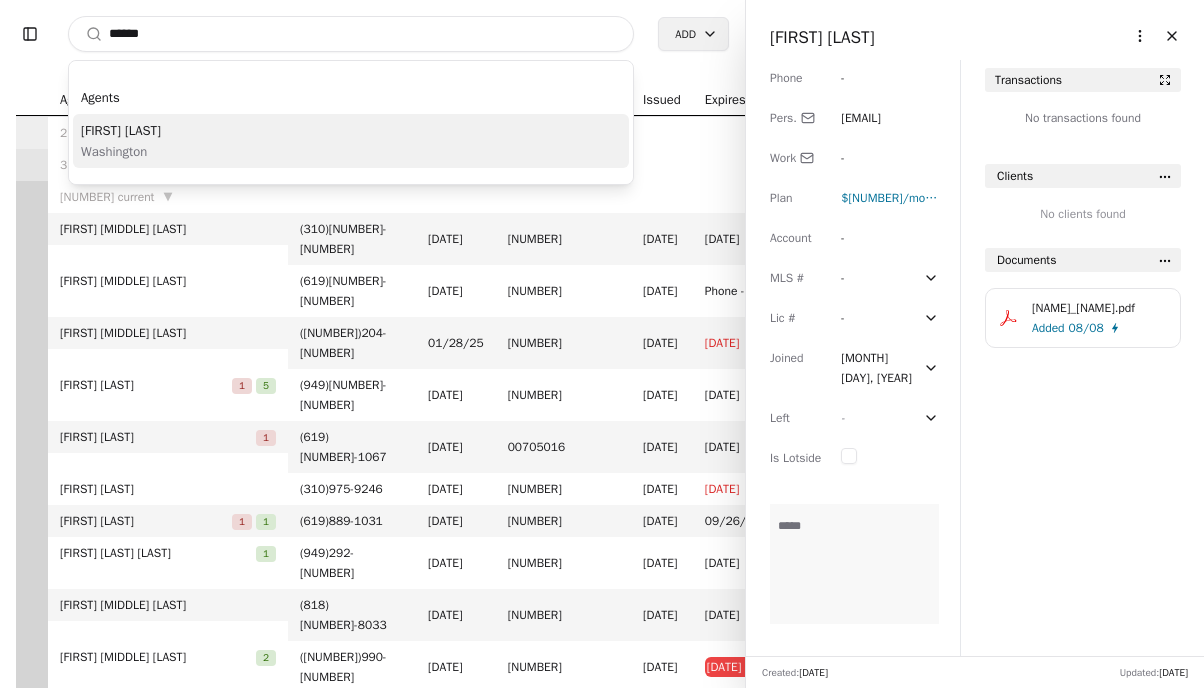 type on "******" 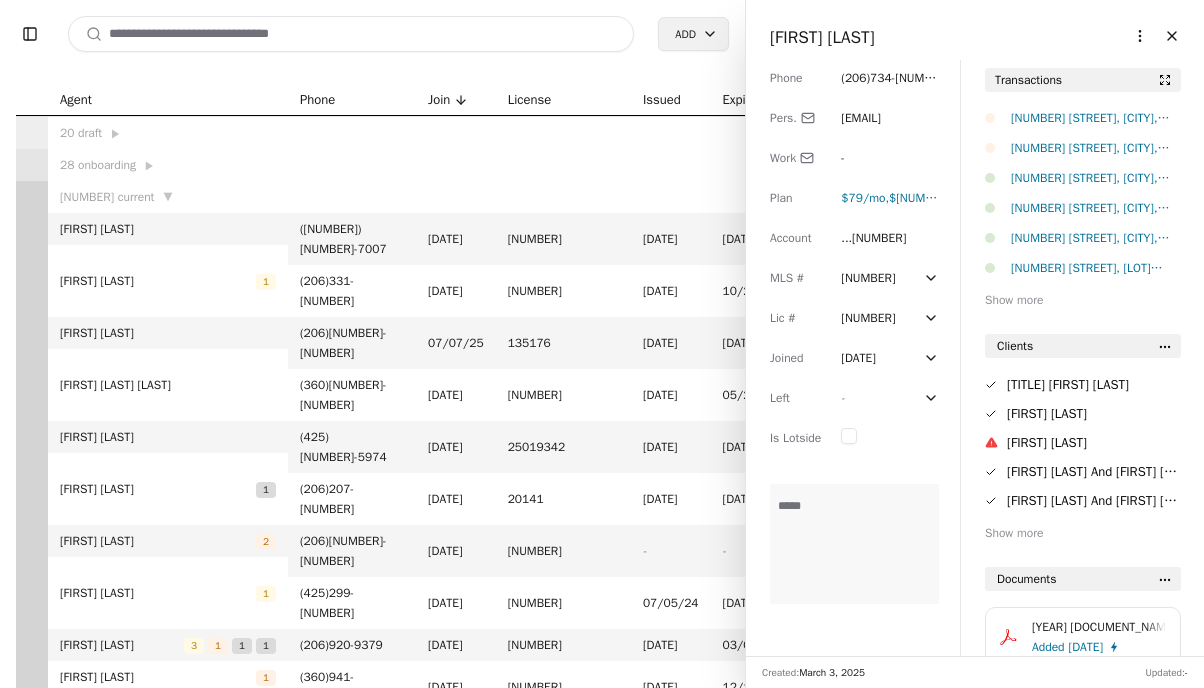 click on "Toggle Sidebar Search Add Agent Phone Join License IssuedExpires 20 draft ▶ 28 onboarding ▶ 411 current ▼ [FIRST] [LAST] ( [AREA_CODE] ) [PHONE] [DATE] [NUMBER] [DATE] [DATE] [FIRST] ( [FIRST] ) [AREA_CODE] [PHONE] [DATE] [NUMBER] [DATE] [DATE] [FIRST] [LAST] ( [AREA_CODE] ) [PHONE] [DATE] [NUMBER] [DATE] [DATE] [FIRST] ( [FIRST] ) [LAST] ( [AREA_CODE] ) [PHONE] [DATE] [NUMBER] [DATE] [DATE] [FIRST] [LAST] ( [AREA_CODE] ) [PHONE] [DATE] [NUMBER] [DATE] [DATE] [FIRST] [LAST] ( [AREA_CODE] ) [PHONE] [DATE] [NUMBER] [DATE] [DATE] [FIRST] [LAST] [AREA_CODE] [PHONE] [DATE] [NUMBER] [DATE] [DATE] [FIRST] [LAST] - [DATE] [NUMBER] - [DATE] [FIRST] [LAST] [AREA_CODE] [PHONE] [DATE] [NUMBER] [DATE] [DATE] [FIRST] [LAST] ( [AREA_CODE] ) [PHONE] [DATE] [NUMBER] [DATE] [DATE] - - -" at bounding box center [602, 344] 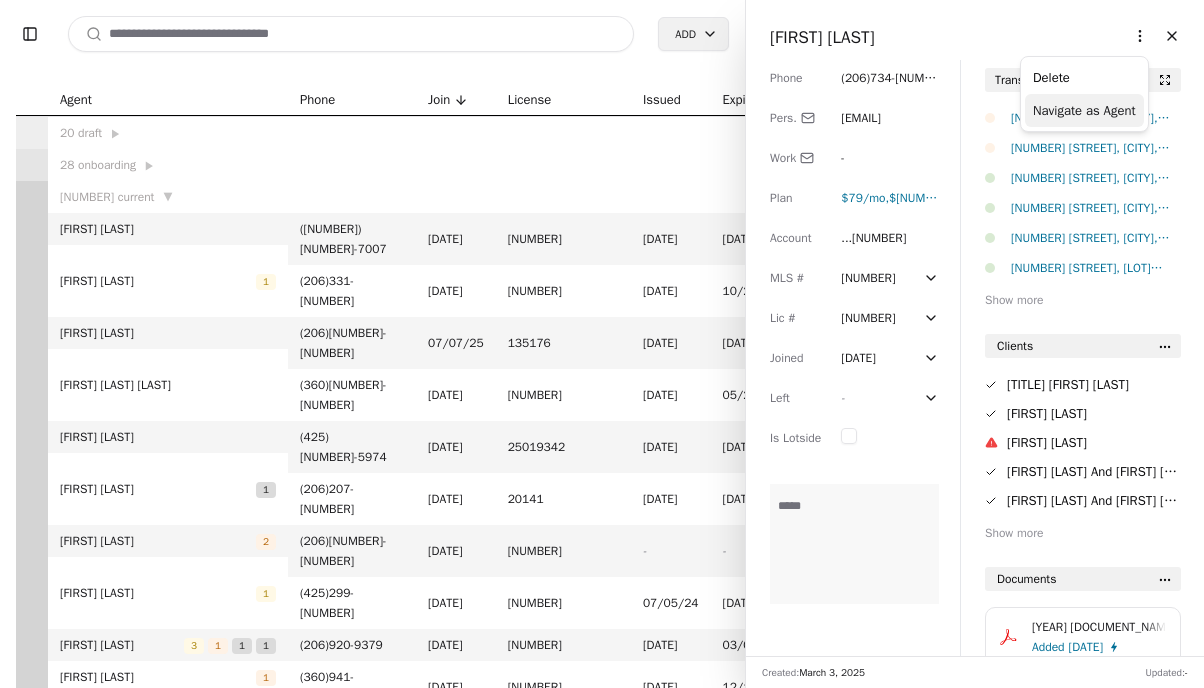 click on "Navigate as Agent" at bounding box center (1084, 110) 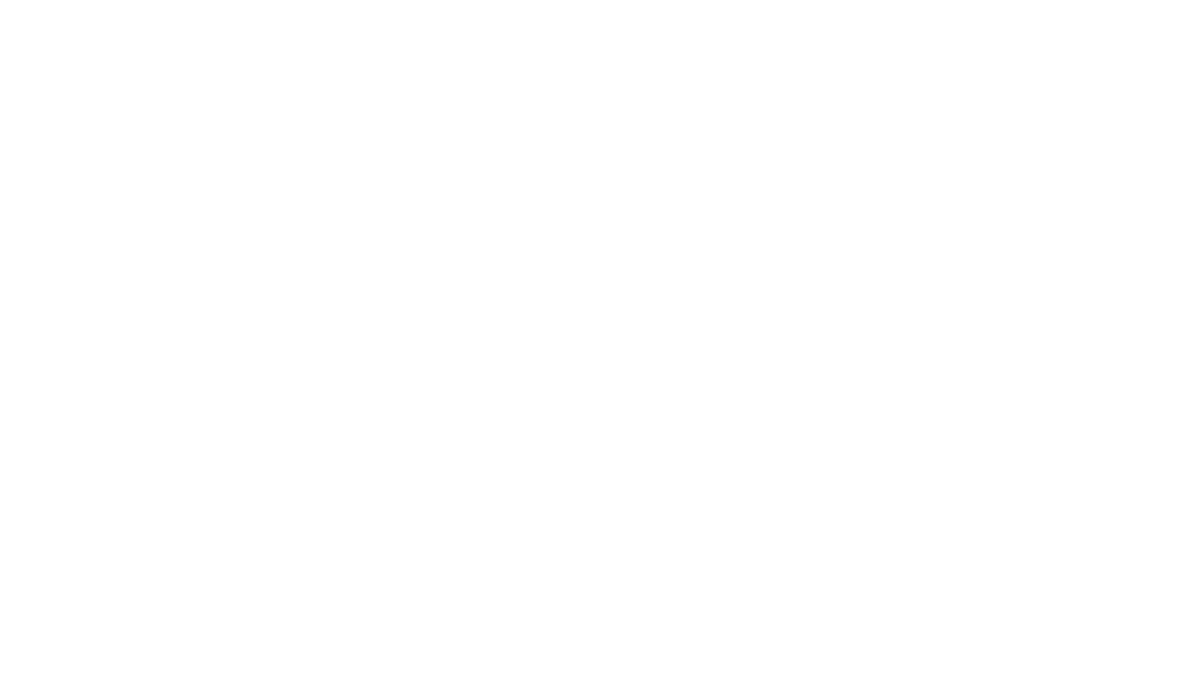 scroll, scrollTop: 0, scrollLeft: 0, axis: both 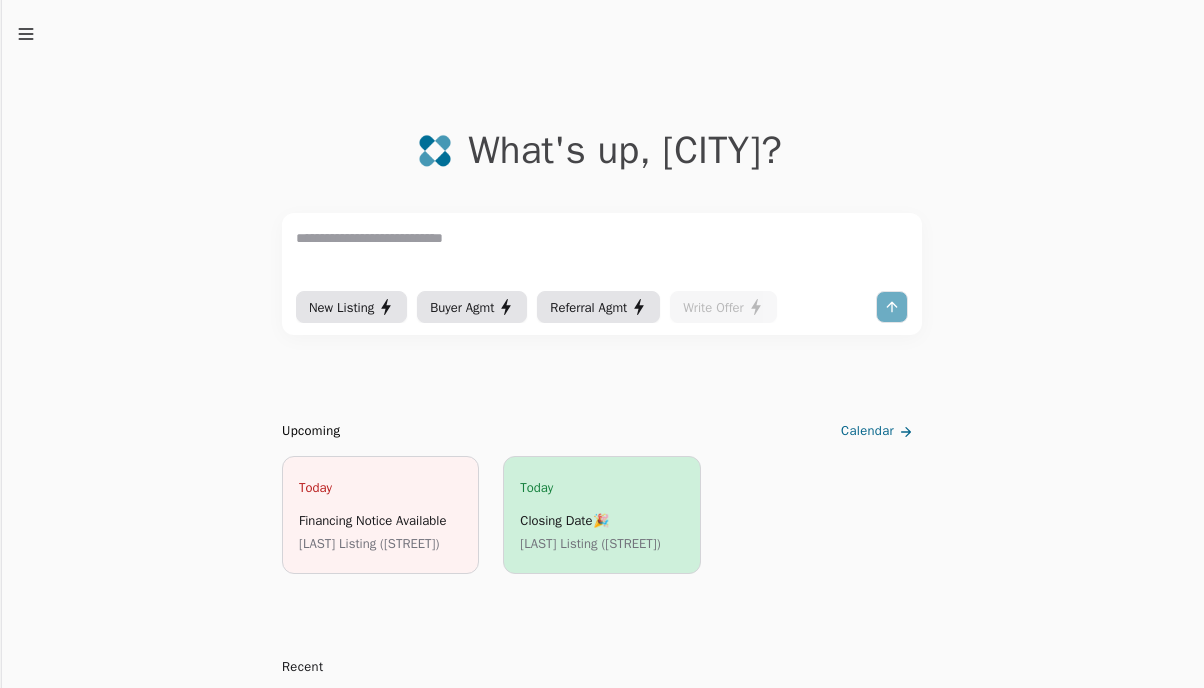 click at bounding box center (602, 257) 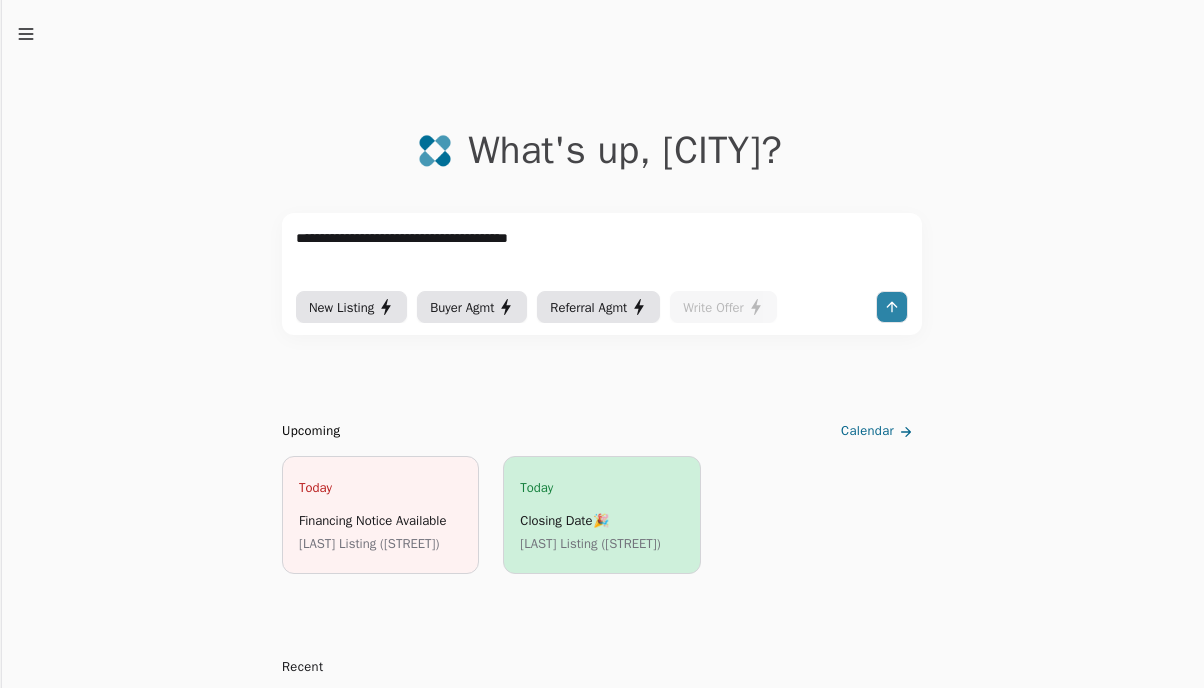 type on "**********" 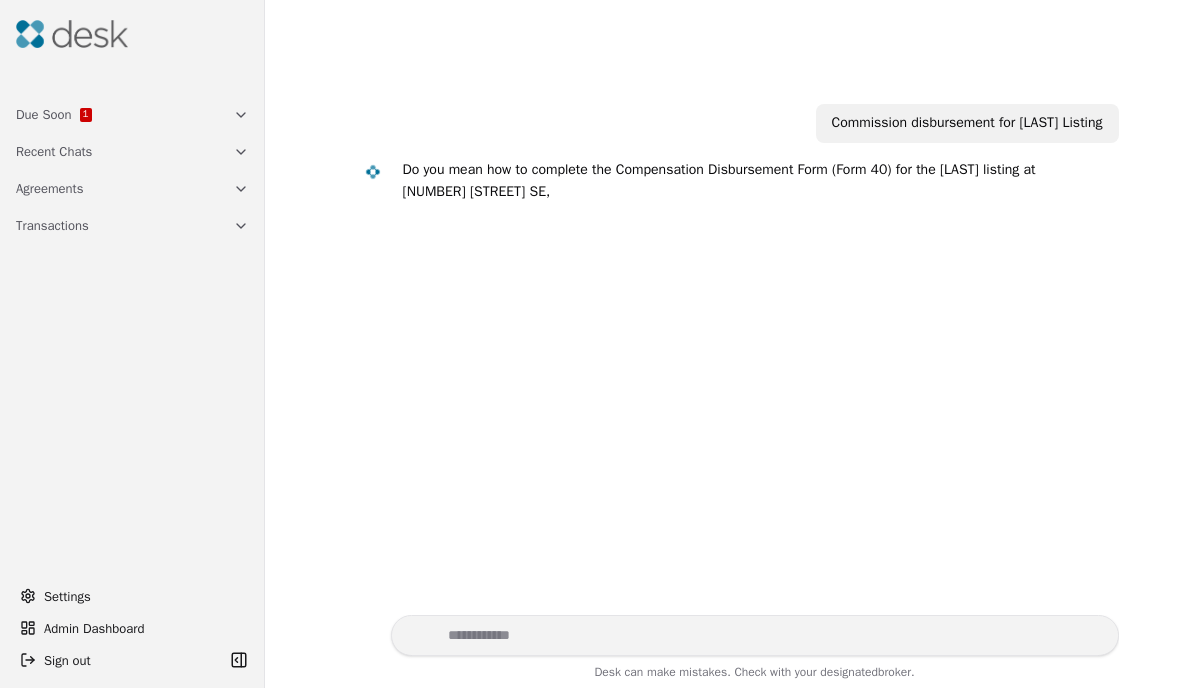 scroll, scrollTop: 40, scrollLeft: 0, axis: vertical 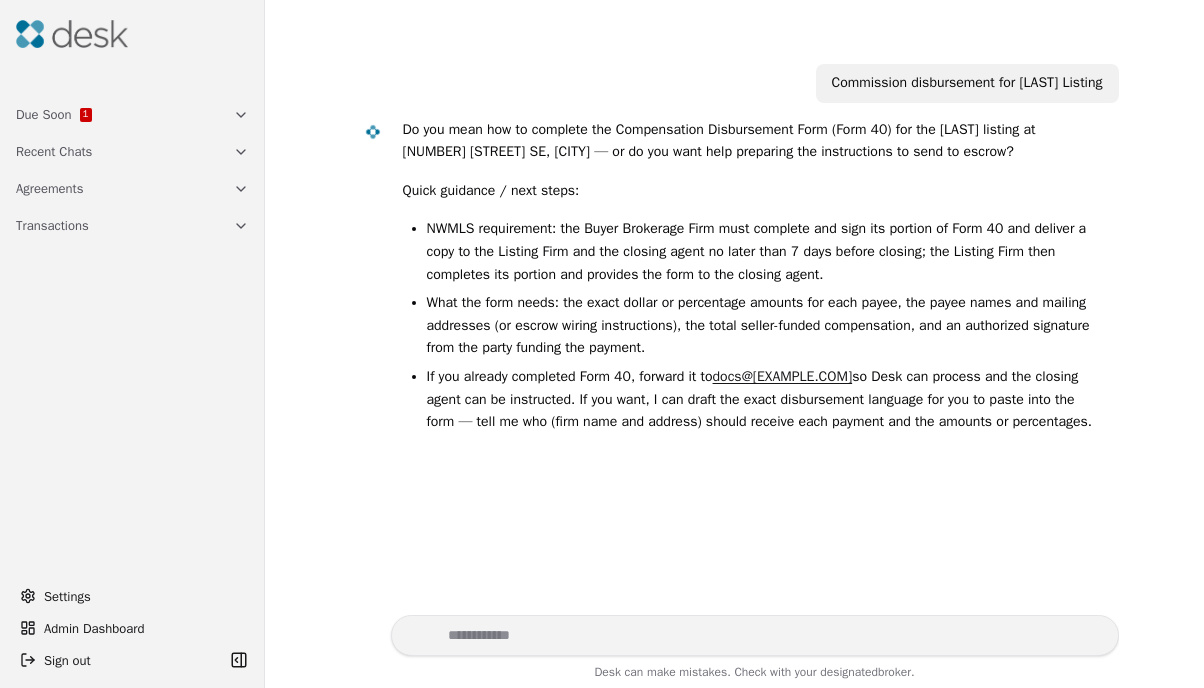 click at bounding box center (755, 635) 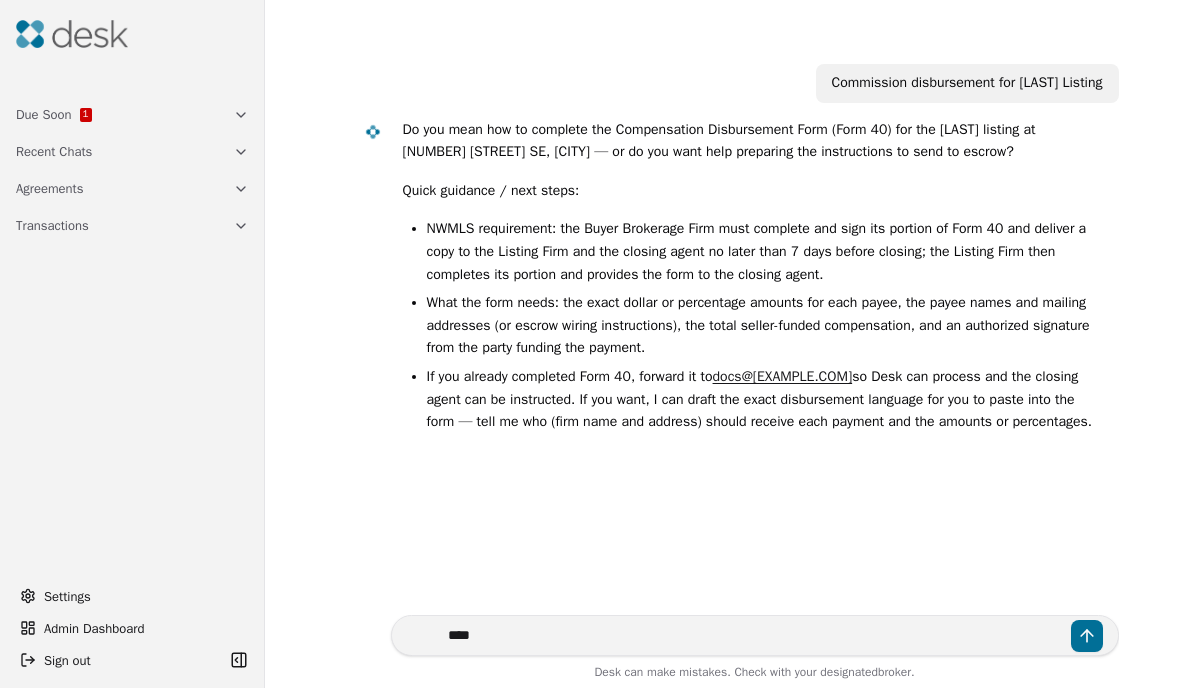 type on "***" 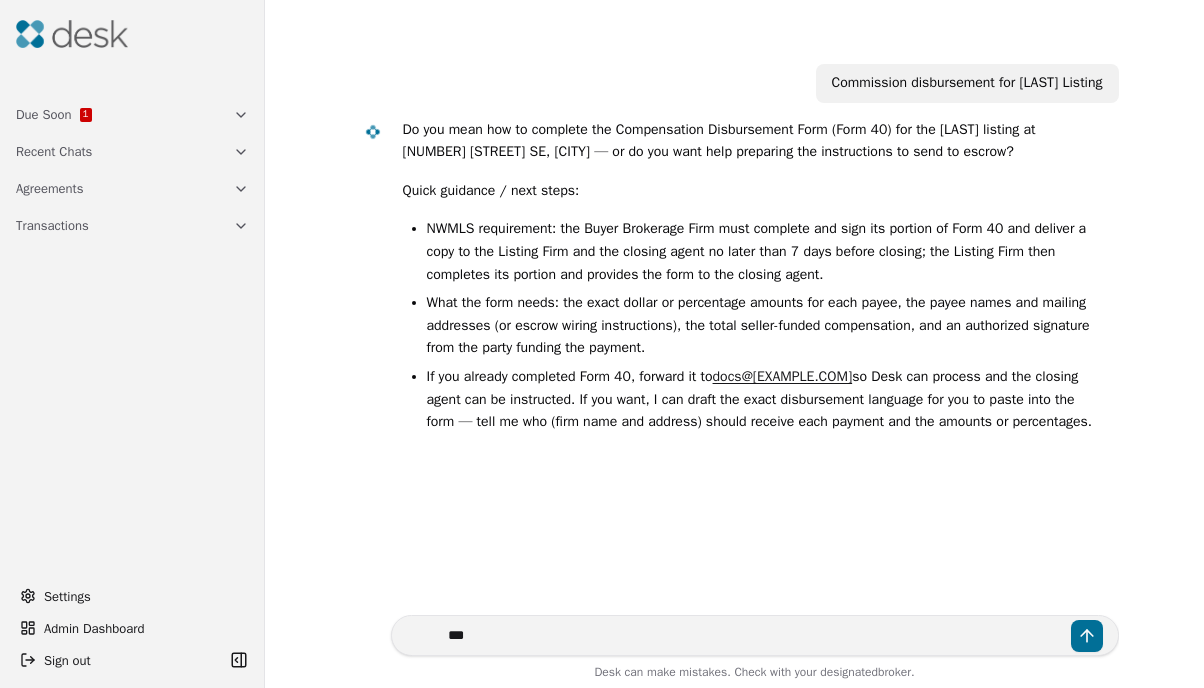 type 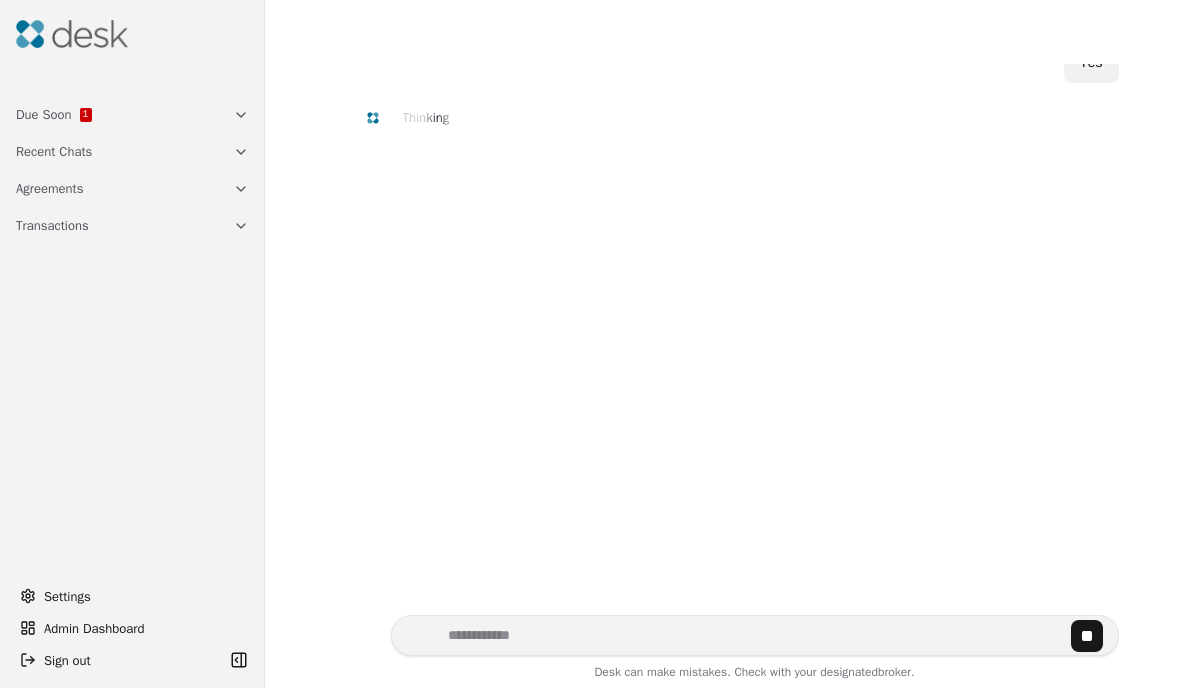 scroll, scrollTop: 454, scrollLeft: 0, axis: vertical 